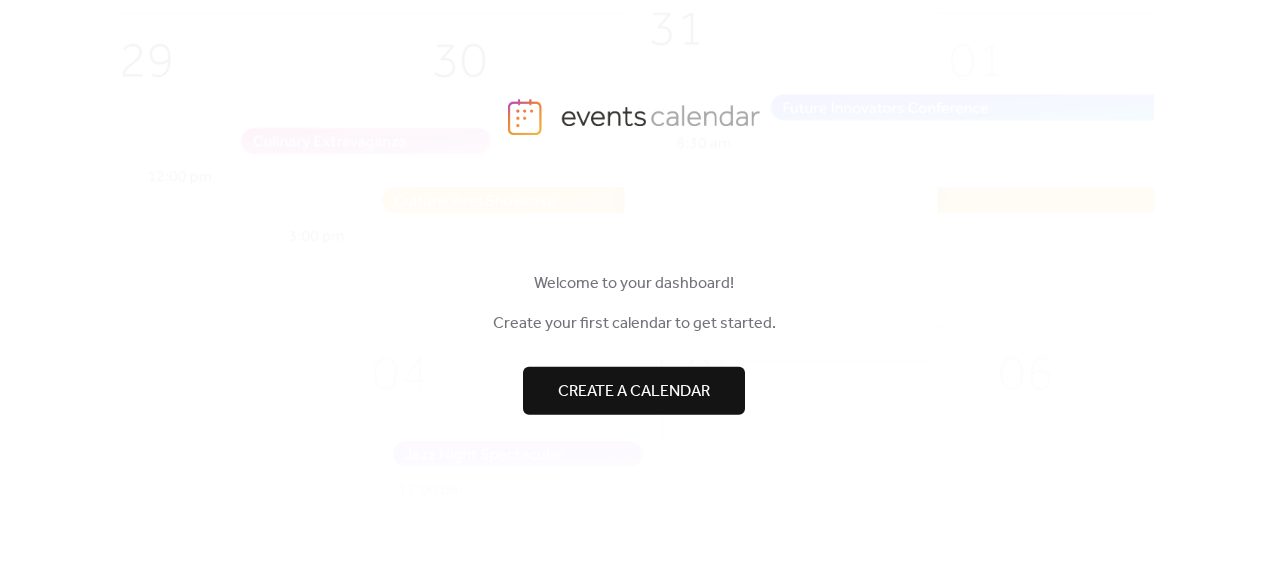 scroll, scrollTop: 0, scrollLeft: 0, axis: both 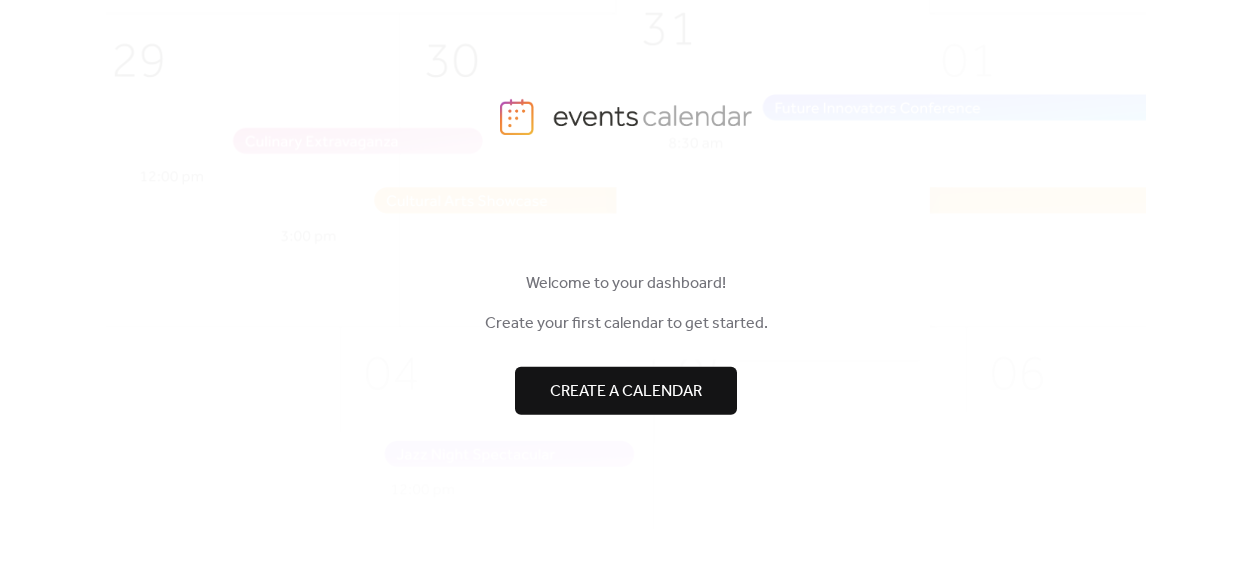 click on "Create a calendar" at bounding box center (626, 391) 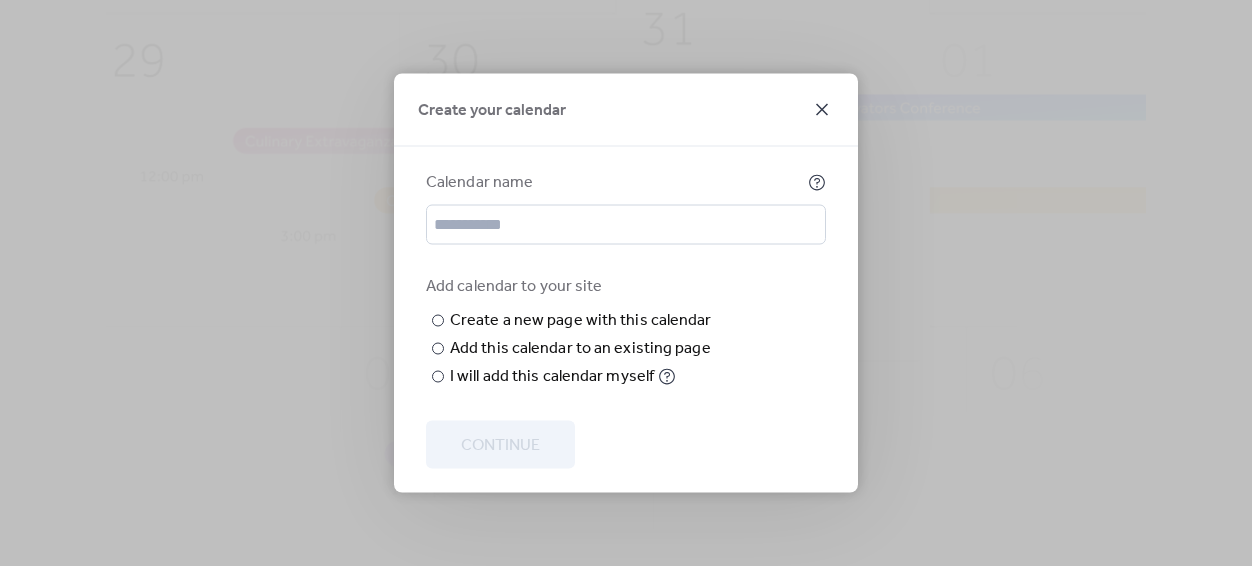 click 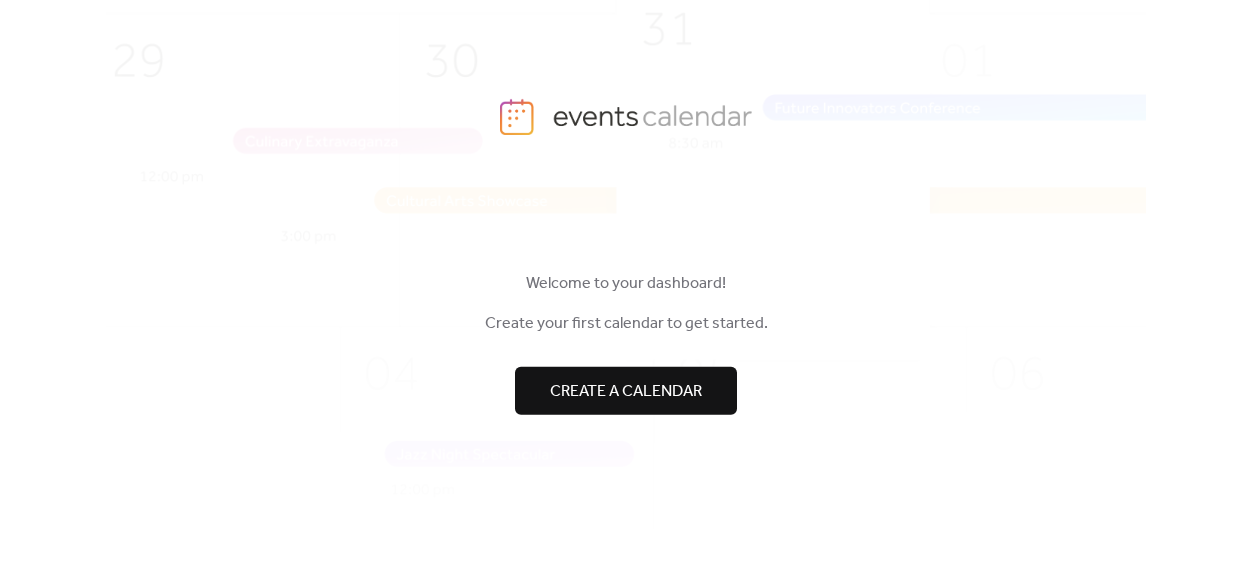 click on "Create a calendar" at bounding box center (626, 391) 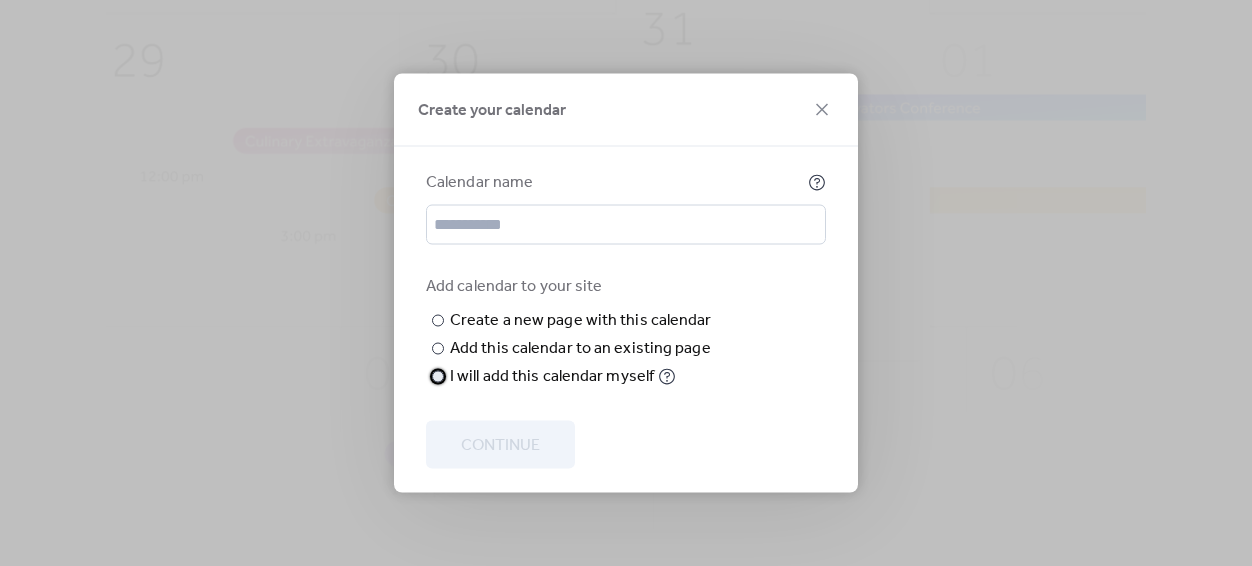 click on "​" at bounding box center [436, 377] 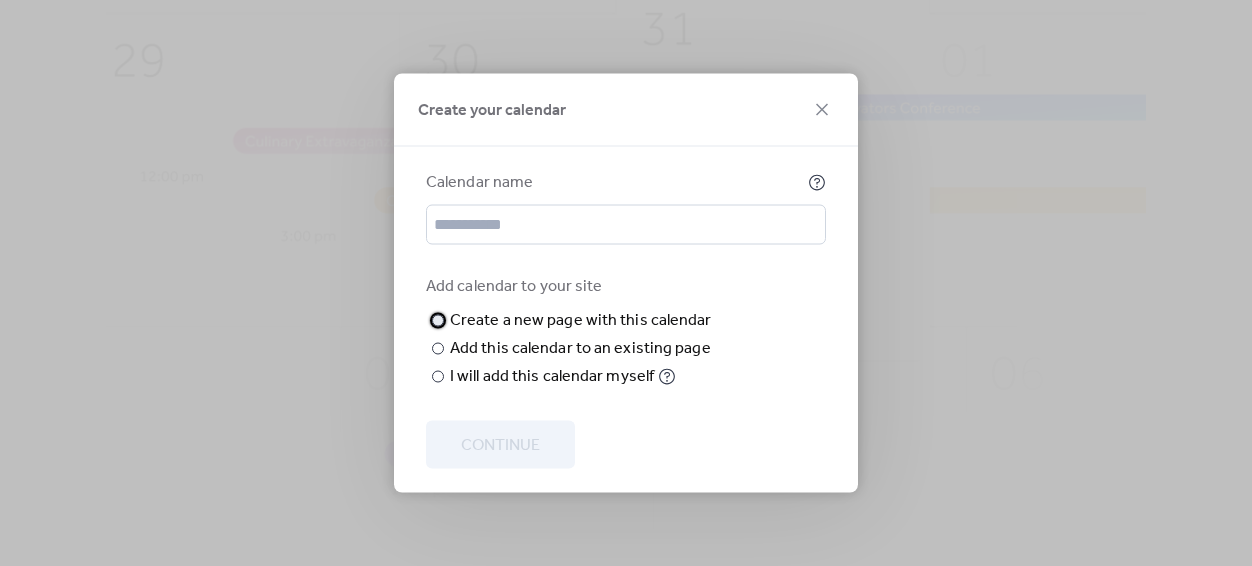 click on "Create a new page with this calendar" at bounding box center [581, 321] 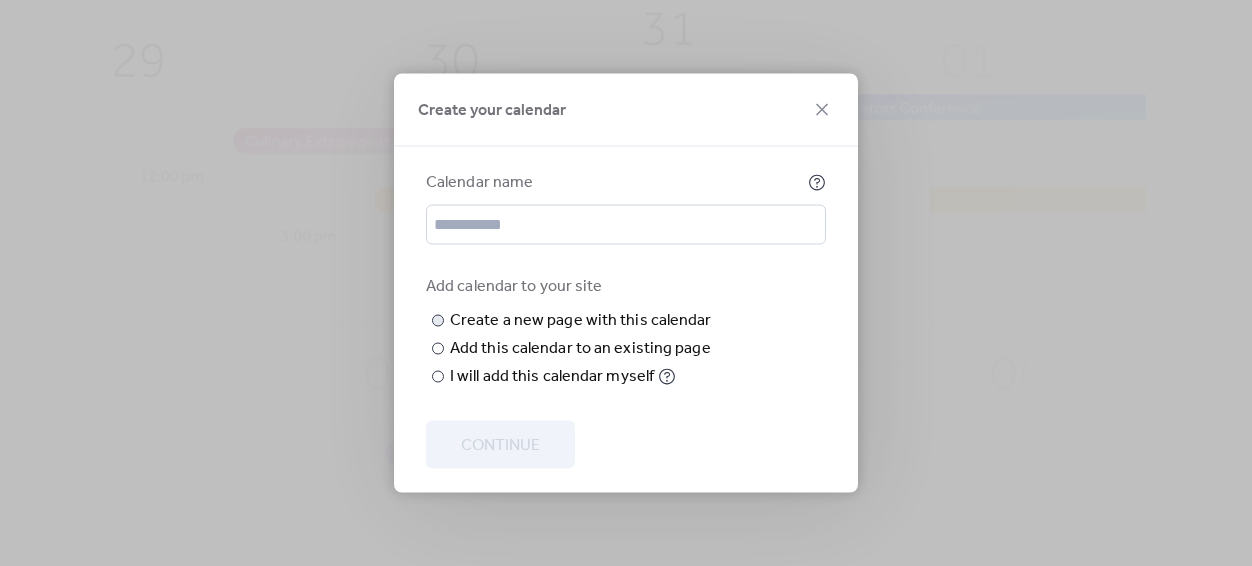 click at bounding box center [0, 0] 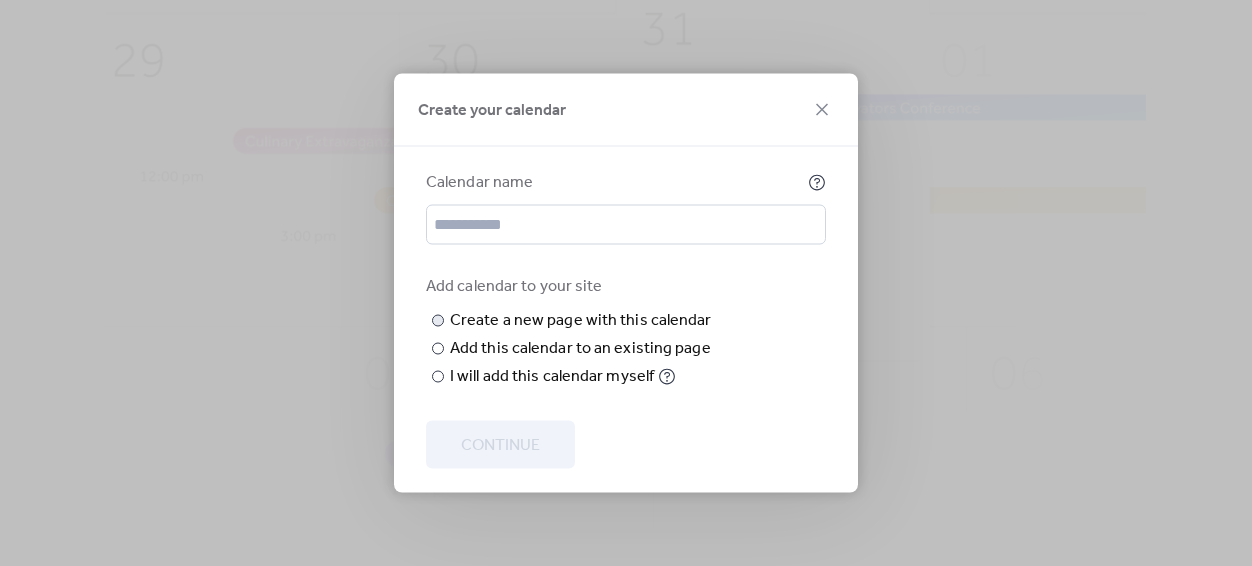 type on "*" 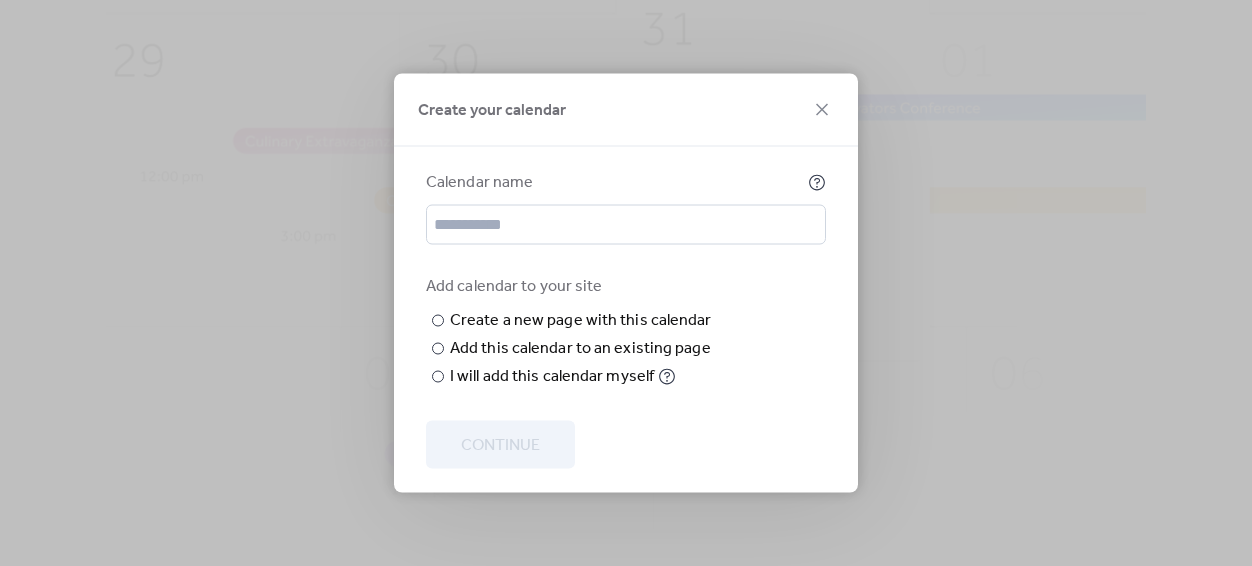 type on "******" 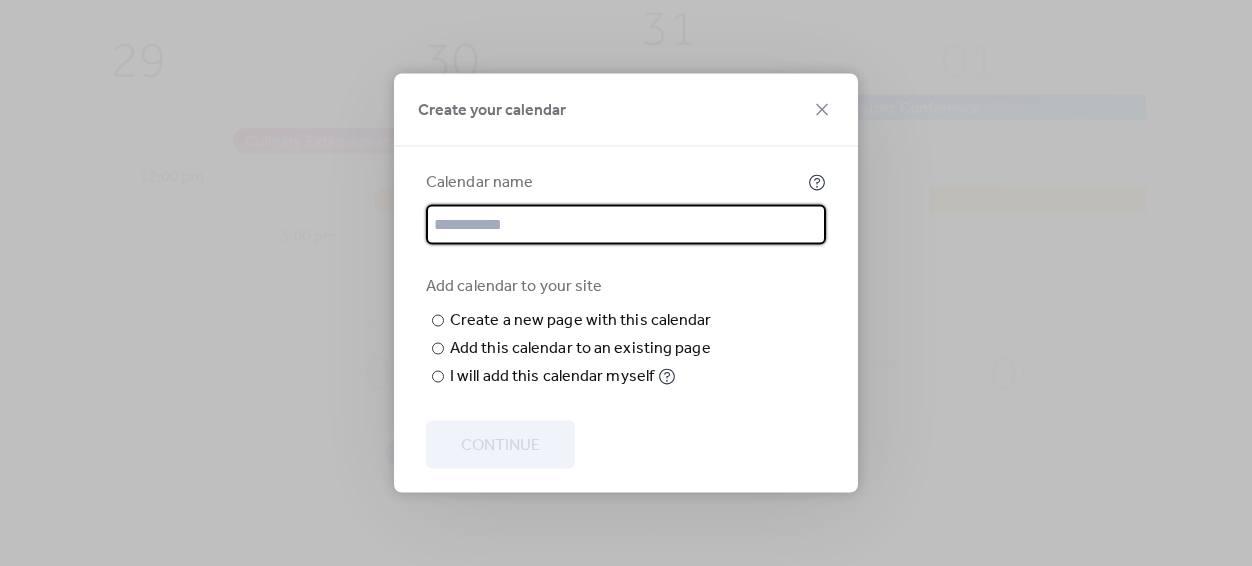 click at bounding box center (626, 225) 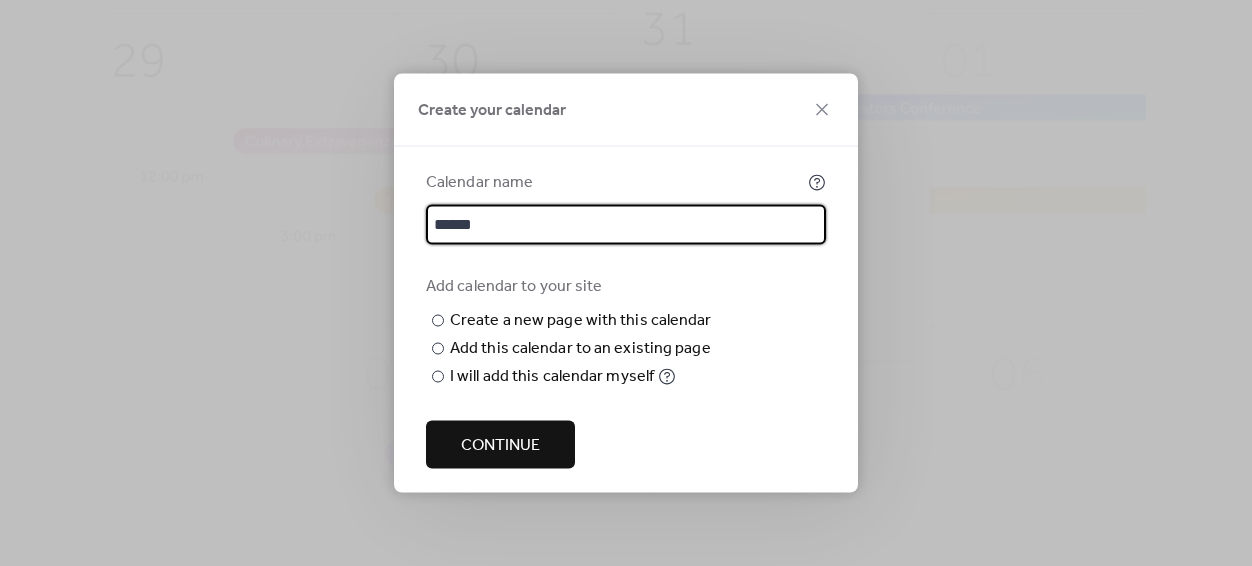 type on "******" 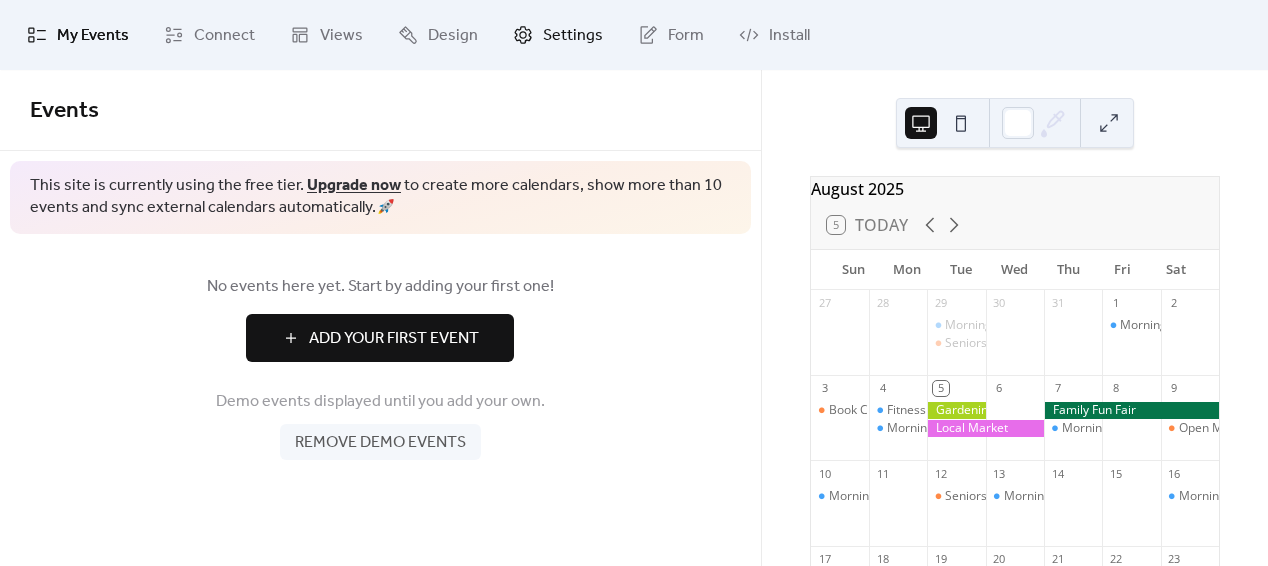 click on "Settings" at bounding box center (573, 36) 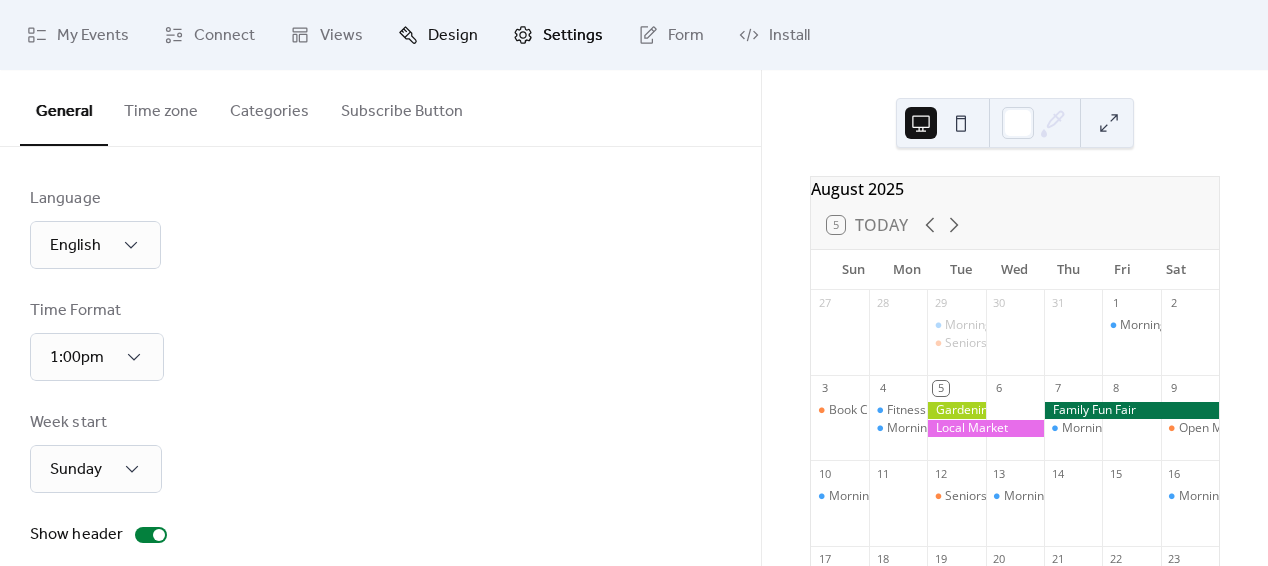 click on "Design" at bounding box center [453, 36] 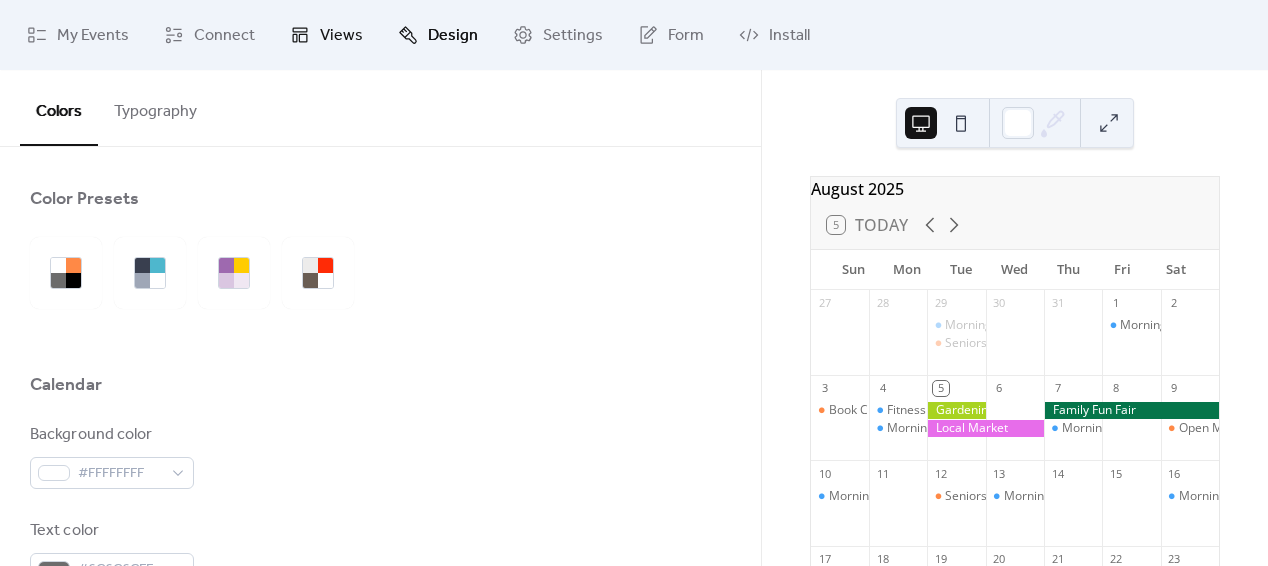 click on "Views" at bounding box center [341, 36] 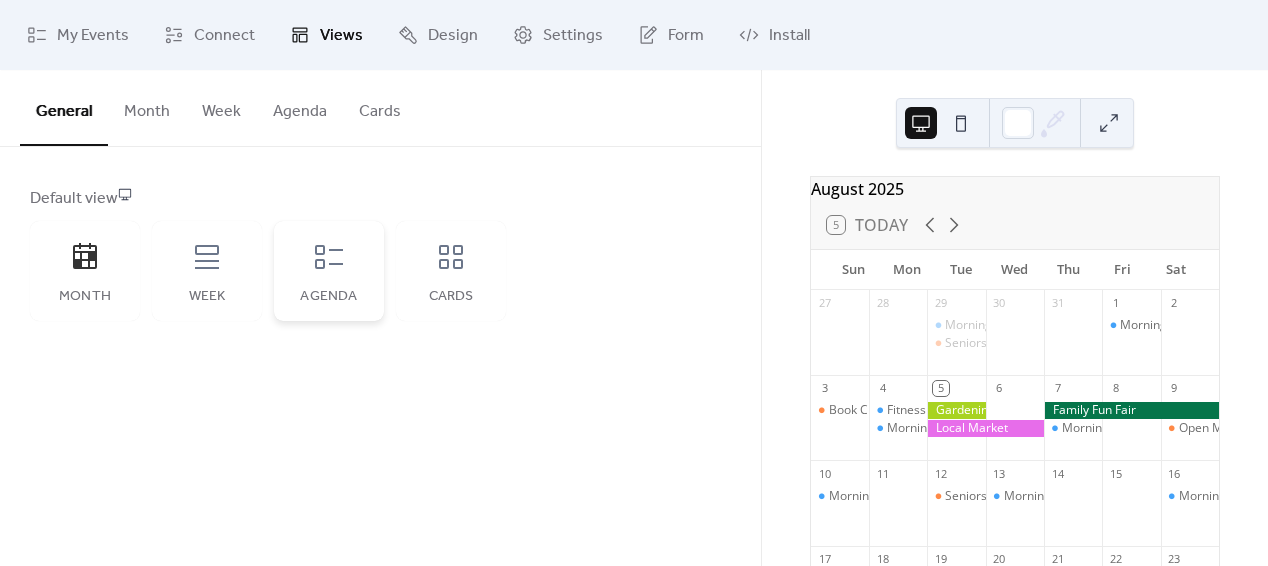 click 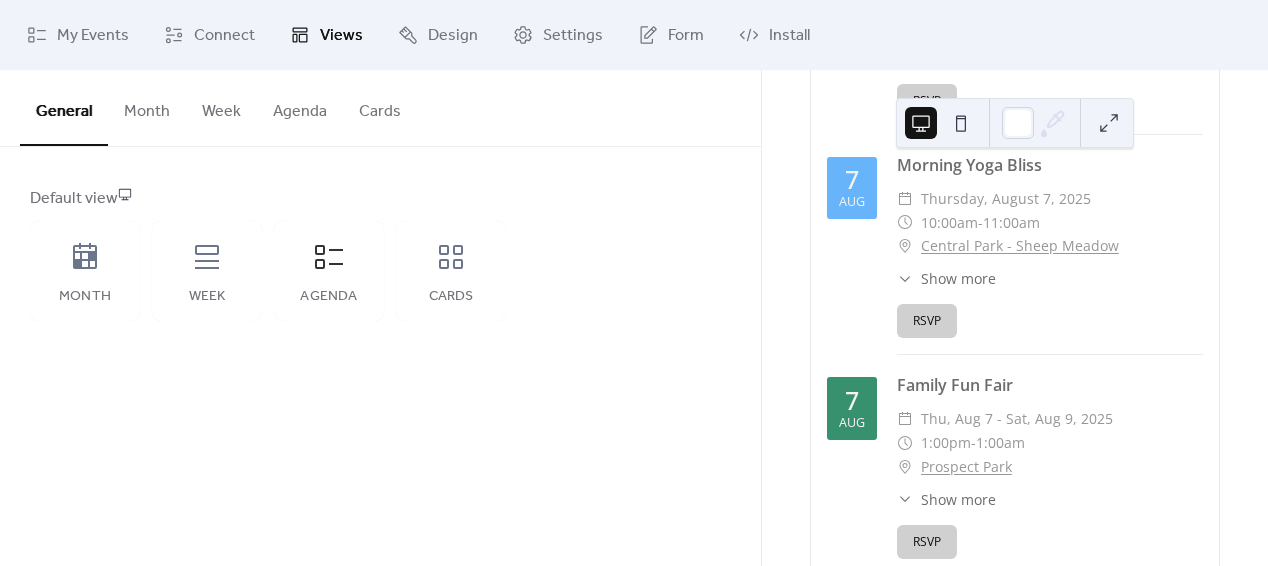 scroll, scrollTop: 0, scrollLeft: 0, axis: both 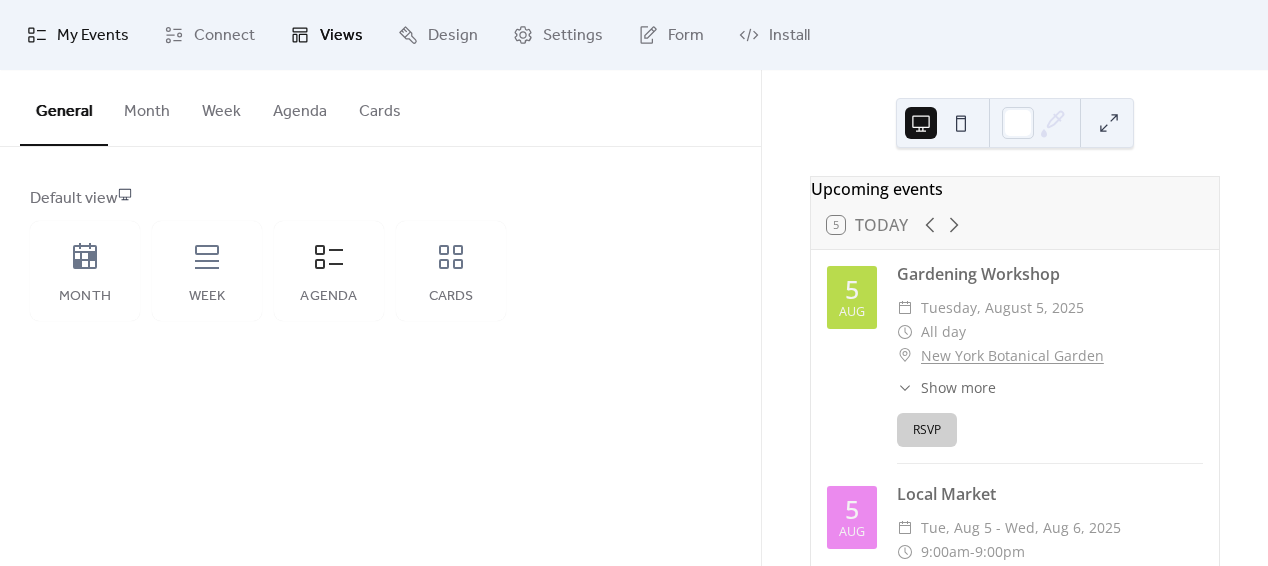 click on "My Events" at bounding box center (93, 36) 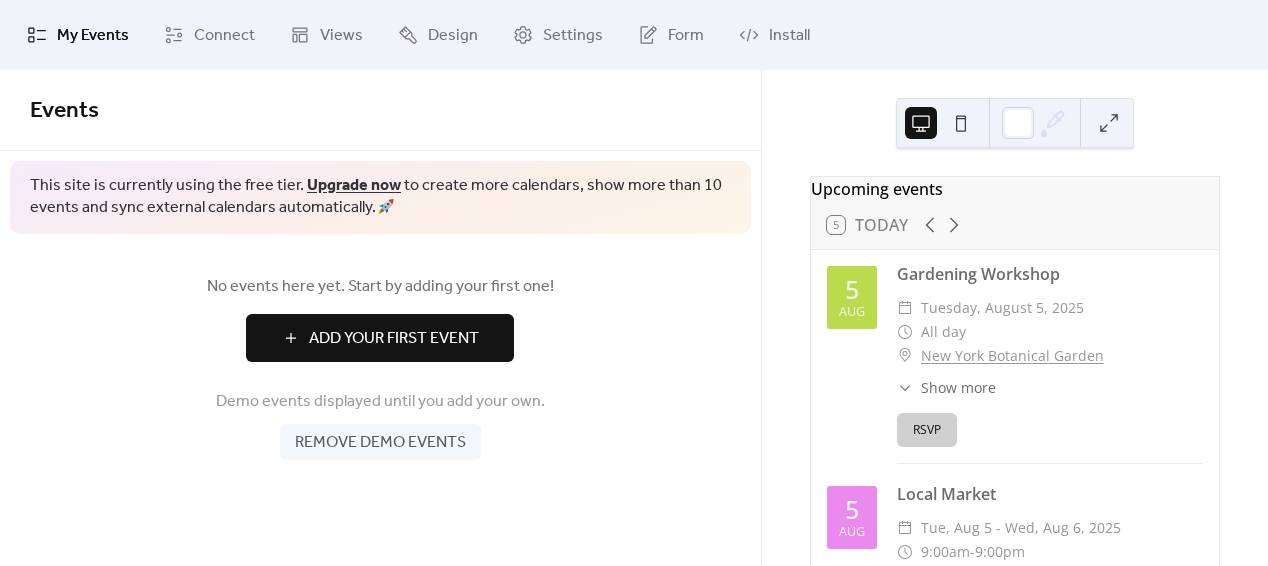 click on "Add Your First Event" at bounding box center (394, 339) 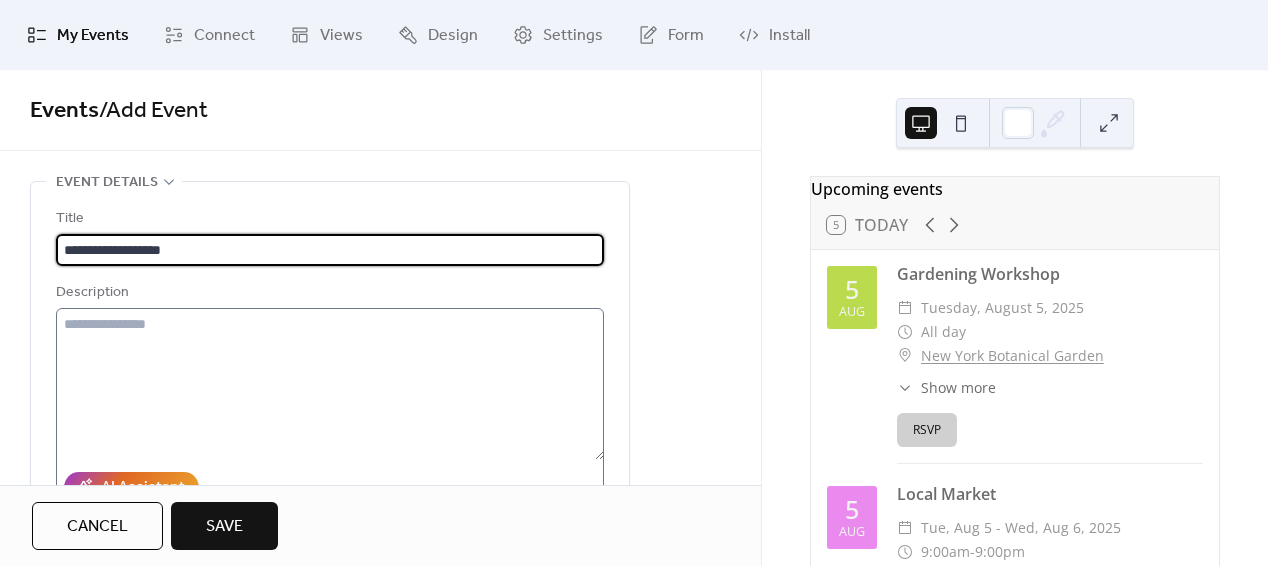 type on "**********" 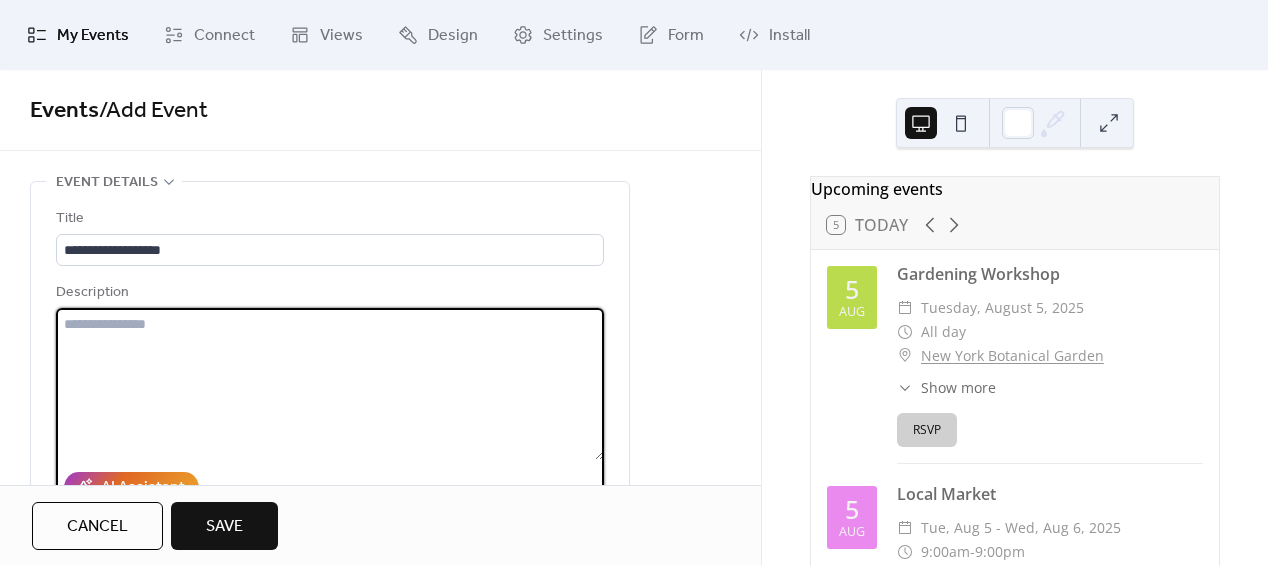 click at bounding box center (330, 384) 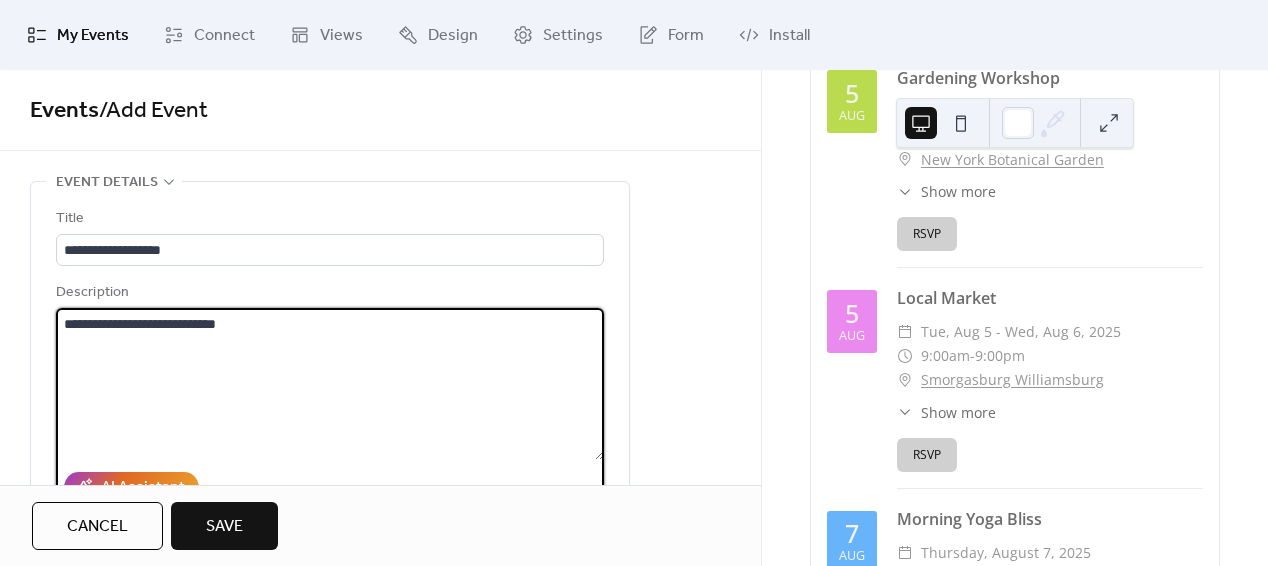 scroll, scrollTop: 332, scrollLeft: 0, axis: vertical 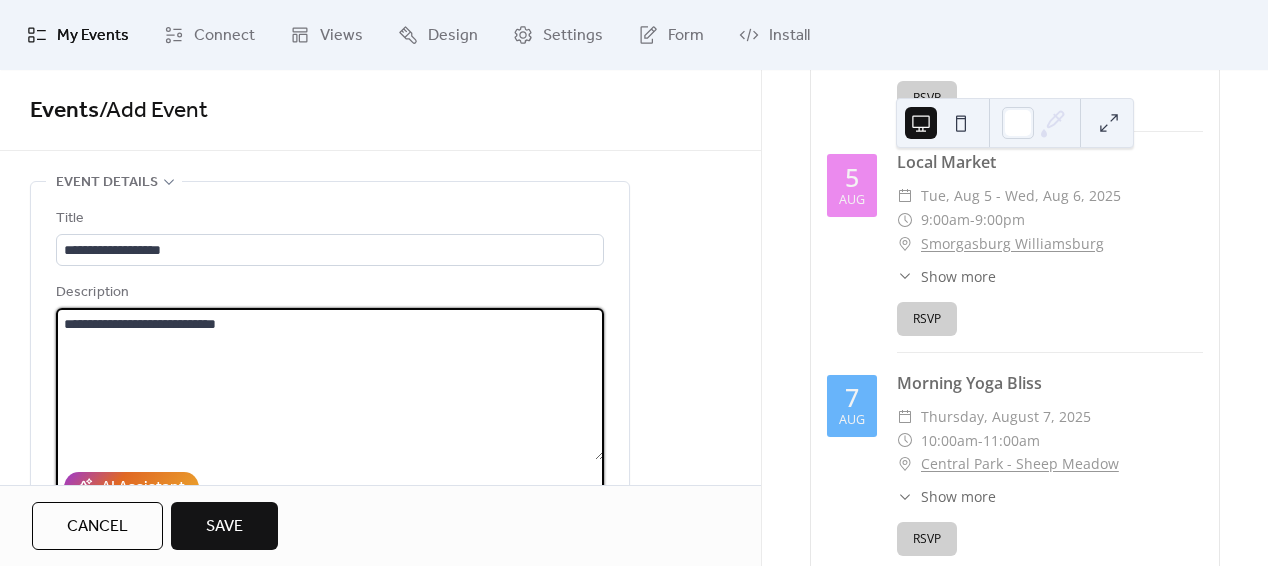 click on "**********" at bounding box center (330, 384) 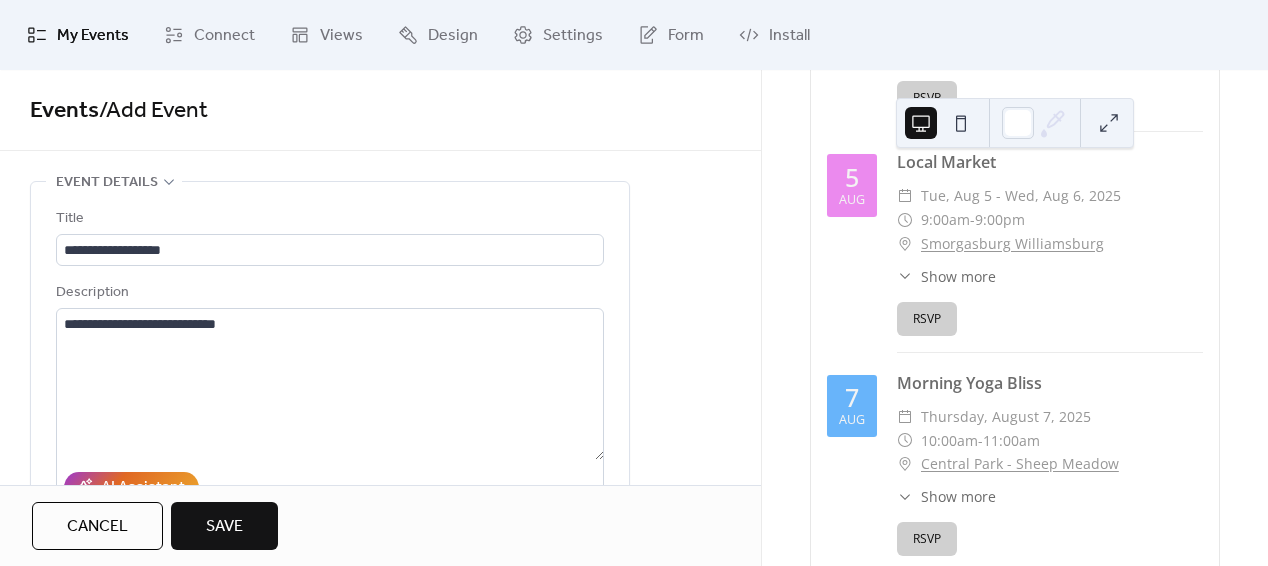 click on "Save" at bounding box center (224, 527) 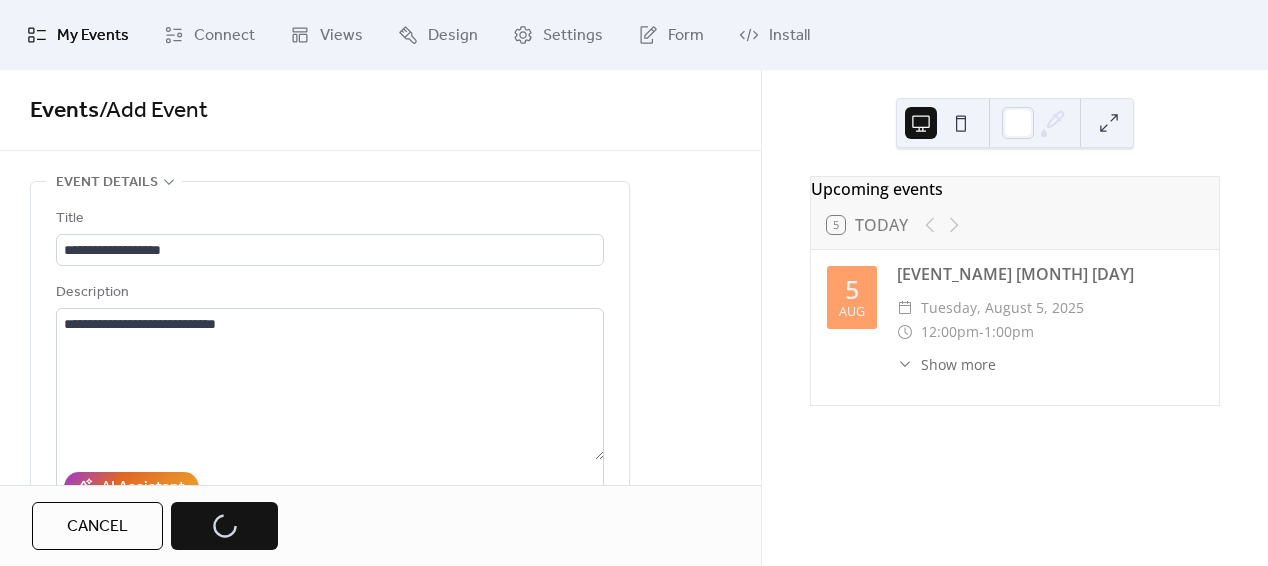 scroll, scrollTop: 0, scrollLeft: 0, axis: both 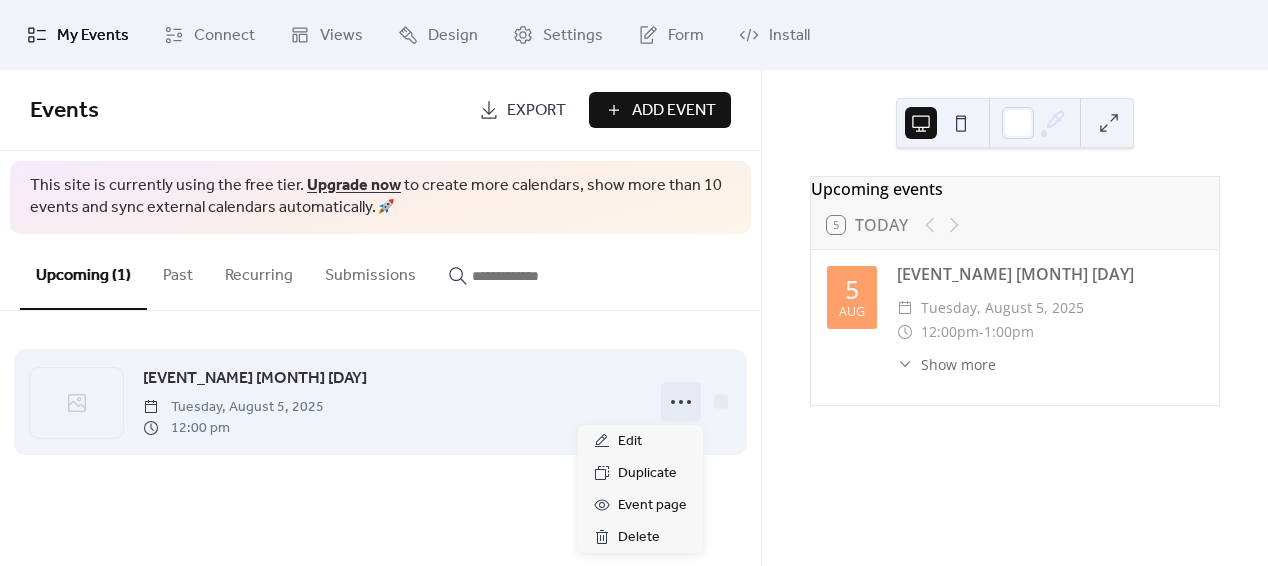 click 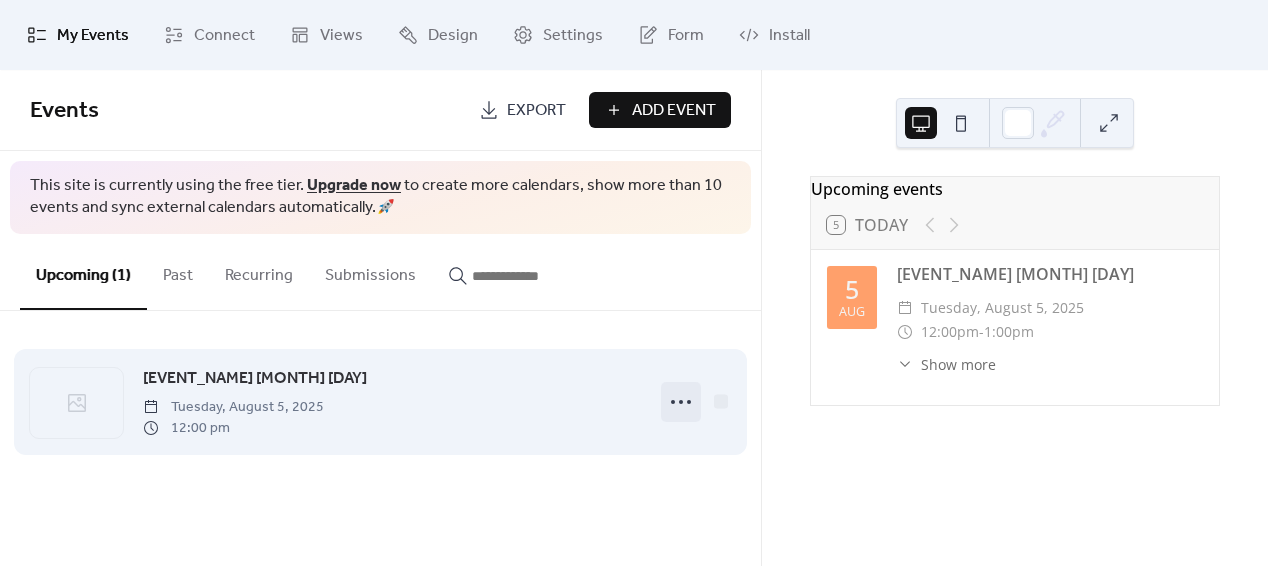click 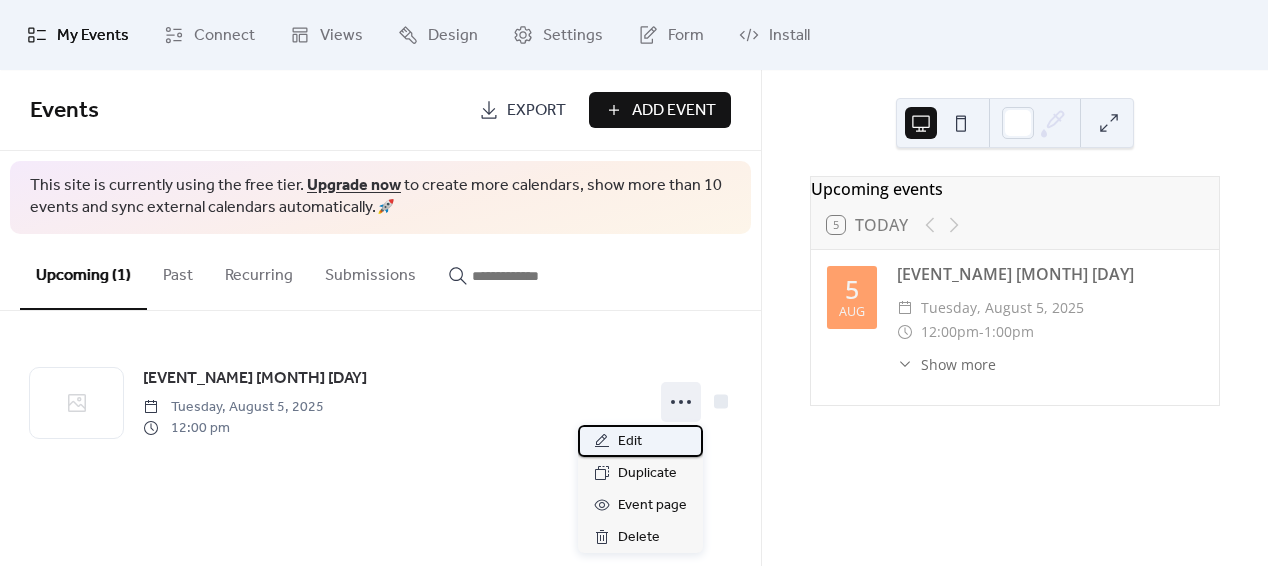 click on "Edit" at bounding box center [630, 442] 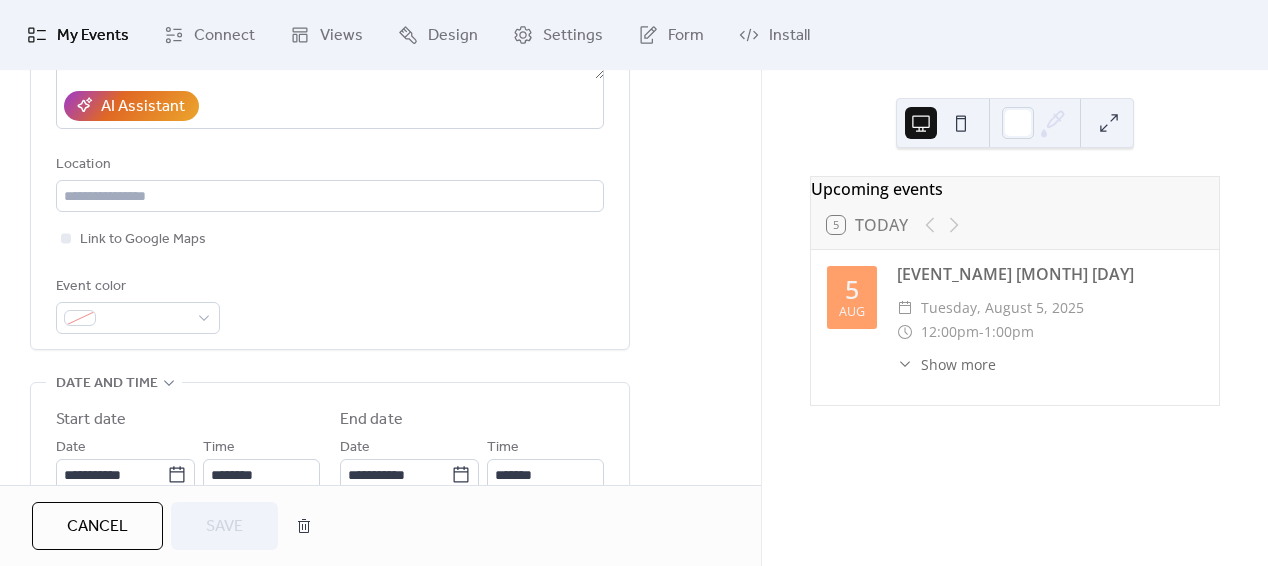 scroll, scrollTop: 407, scrollLeft: 0, axis: vertical 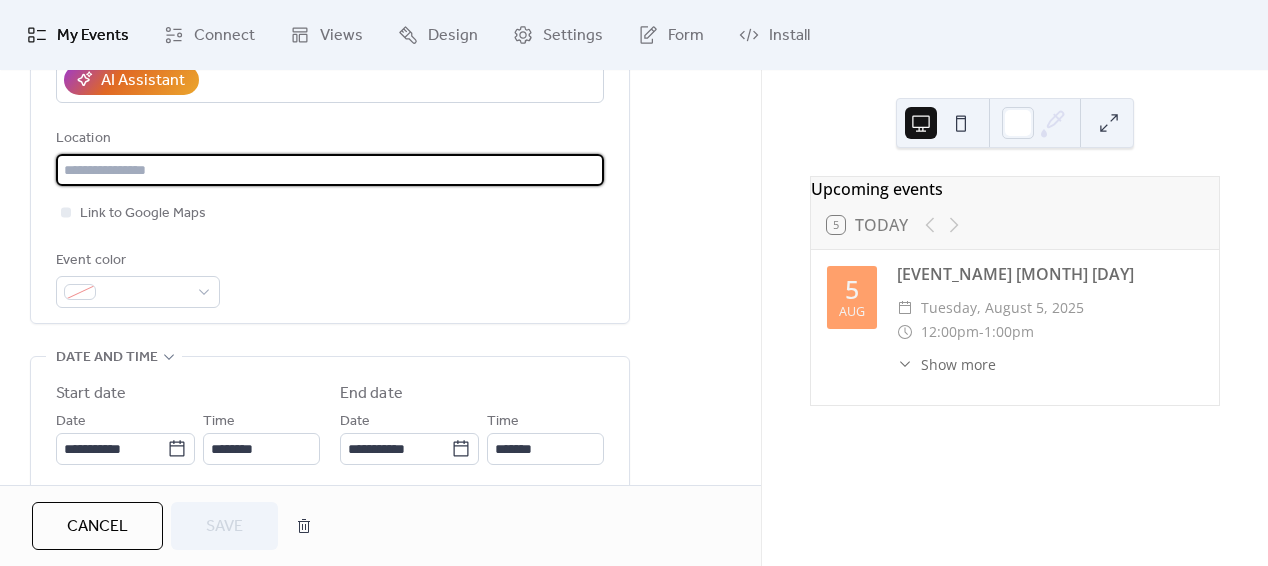 click at bounding box center [330, 170] 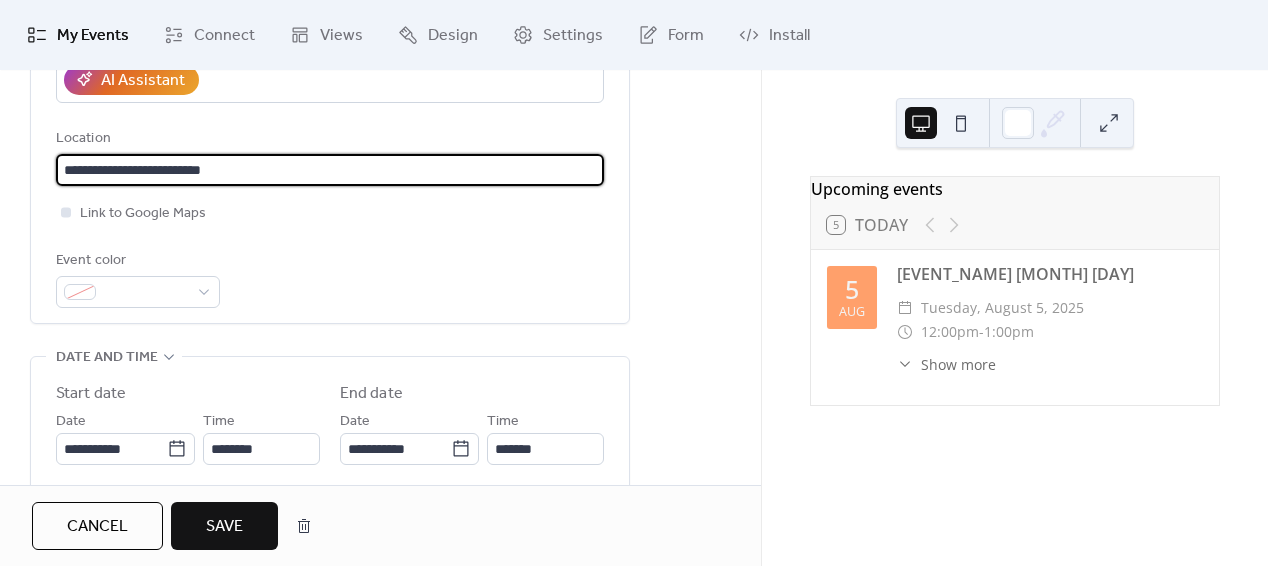 type on "**********" 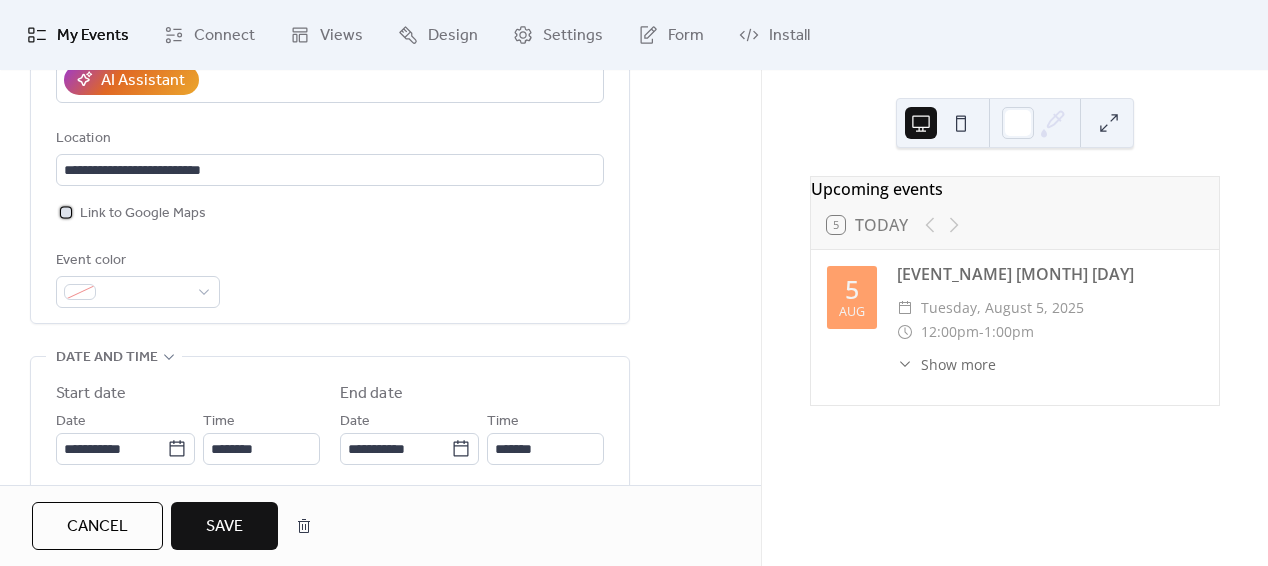 click at bounding box center [66, 212] 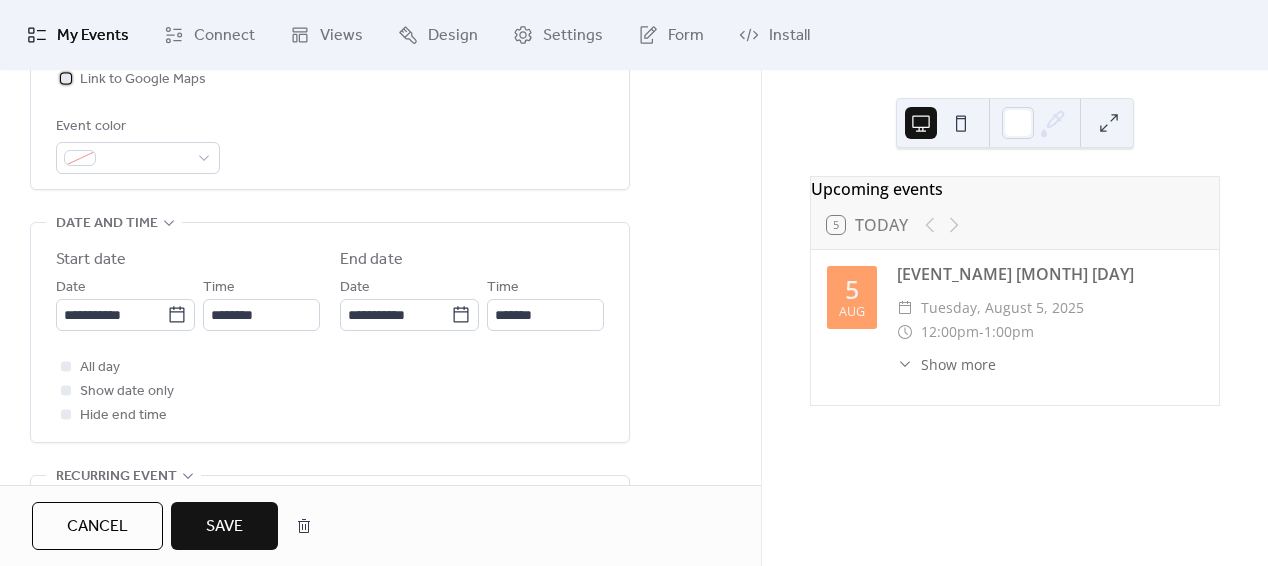 scroll, scrollTop: 526, scrollLeft: 0, axis: vertical 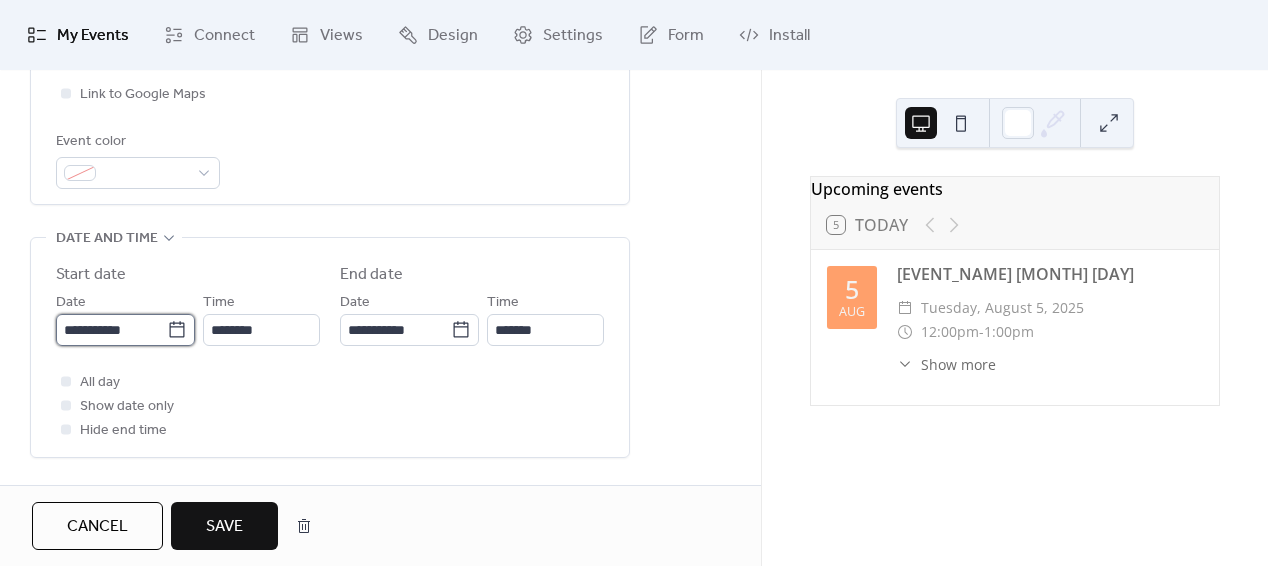 click on "**********" at bounding box center [111, 330] 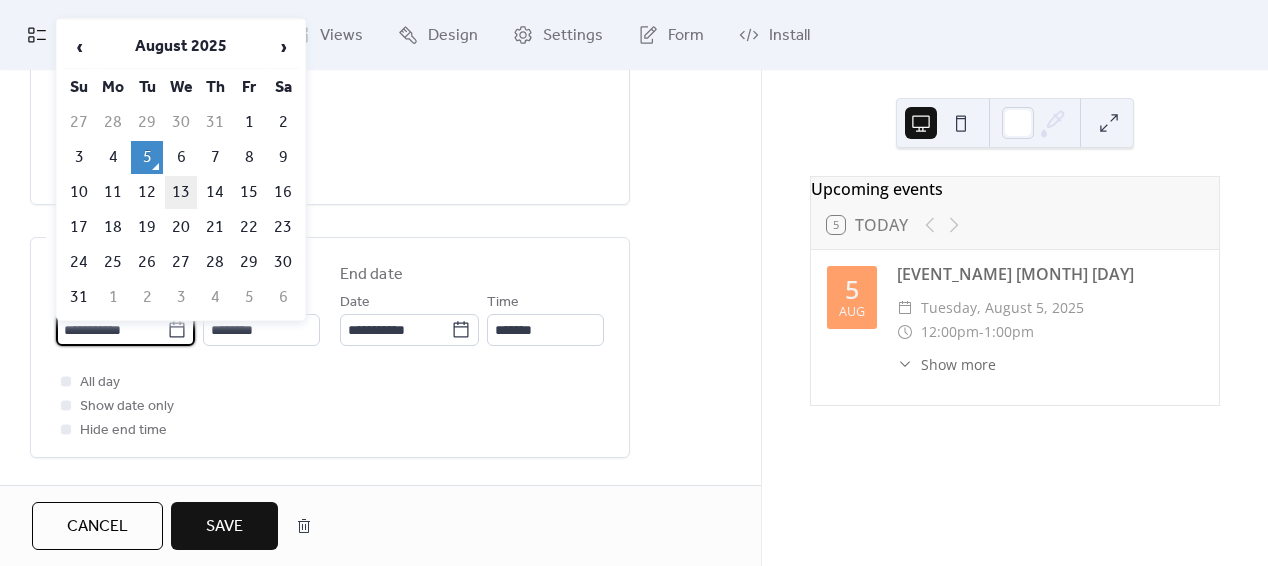 click on "13" at bounding box center (181, 192) 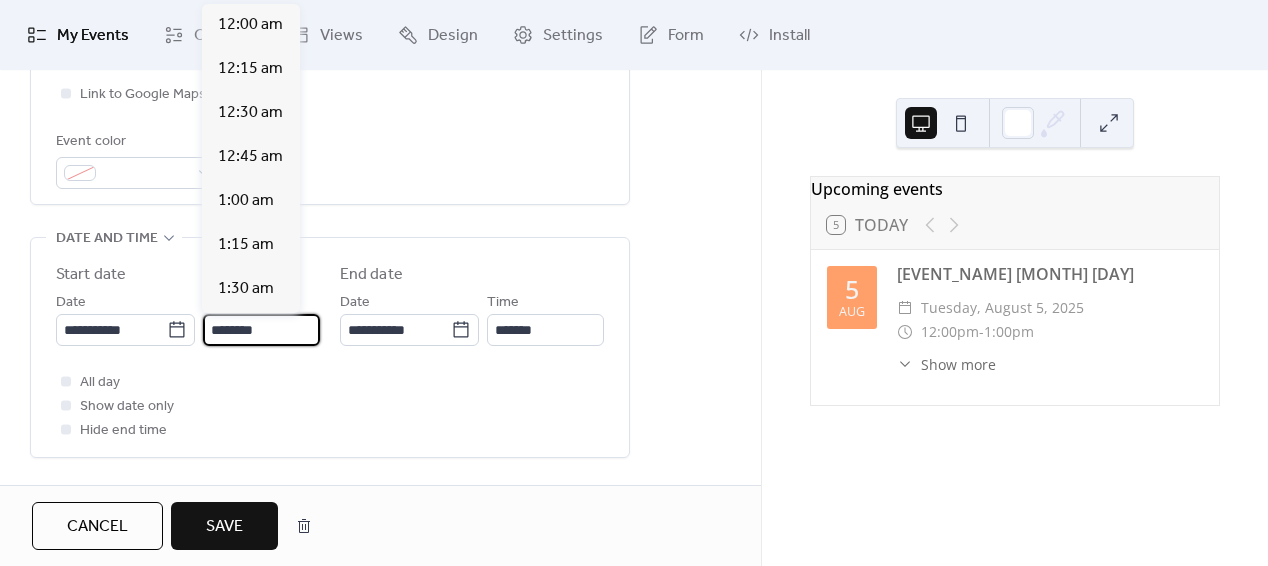 click on "********" at bounding box center (261, 330) 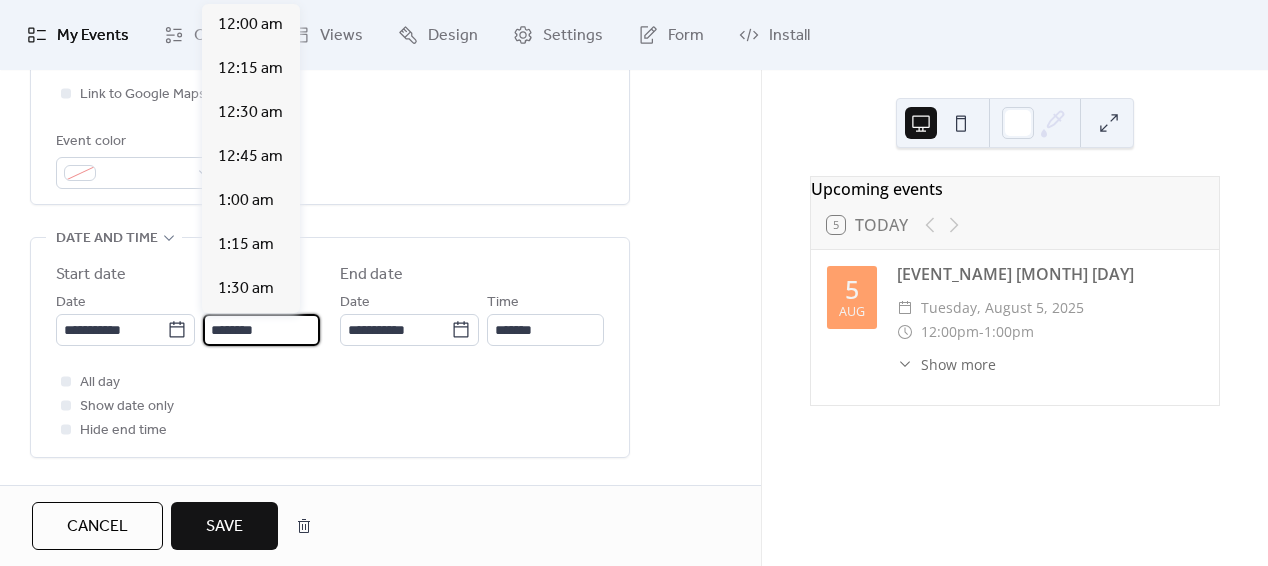scroll, scrollTop: 2132, scrollLeft: 0, axis: vertical 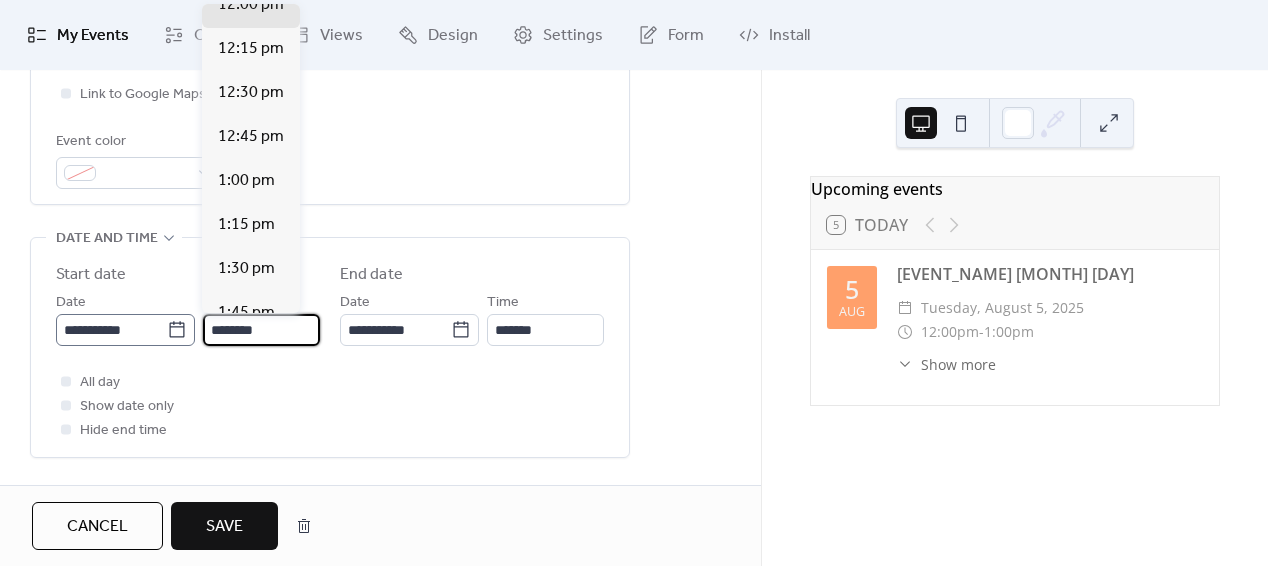 drag, startPoint x: 280, startPoint y: 336, endPoint x: 125, endPoint y: 328, distance: 155.20631 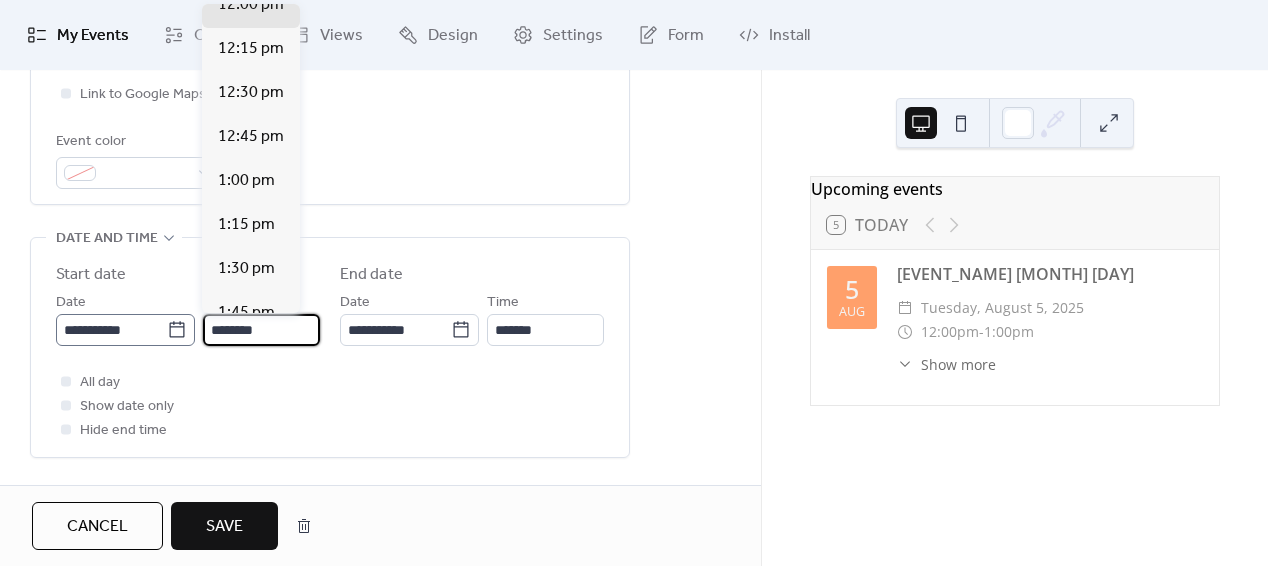 click on "**********" at bounding box center [188, 318] 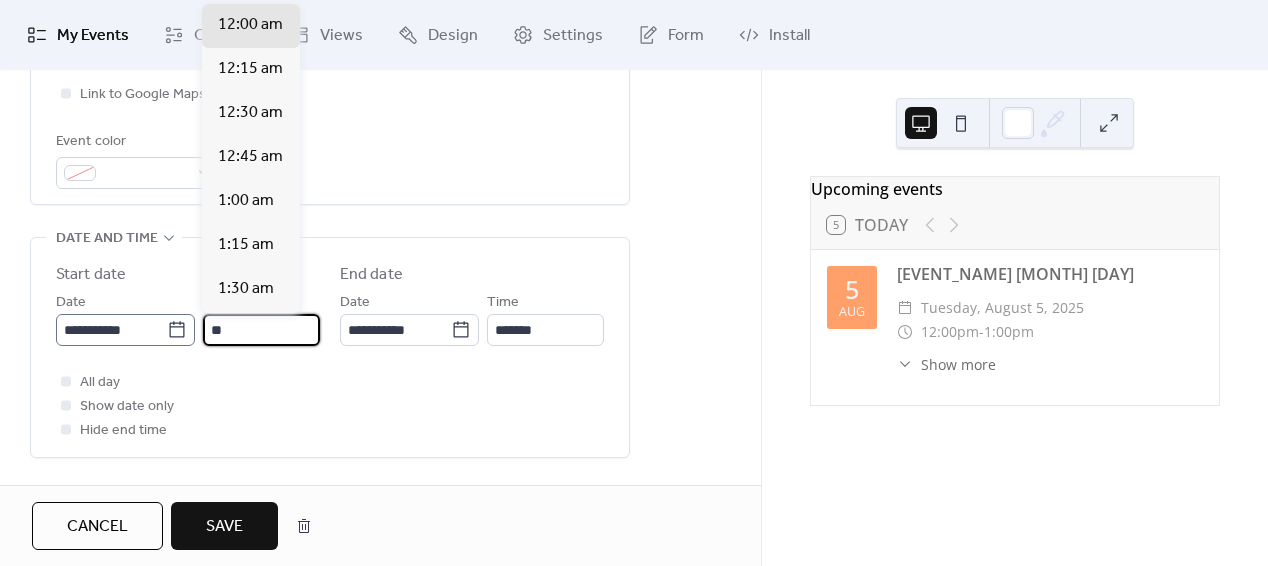 scroll, scrollTop: 1598, scrollLeft: 0, axis: vertical 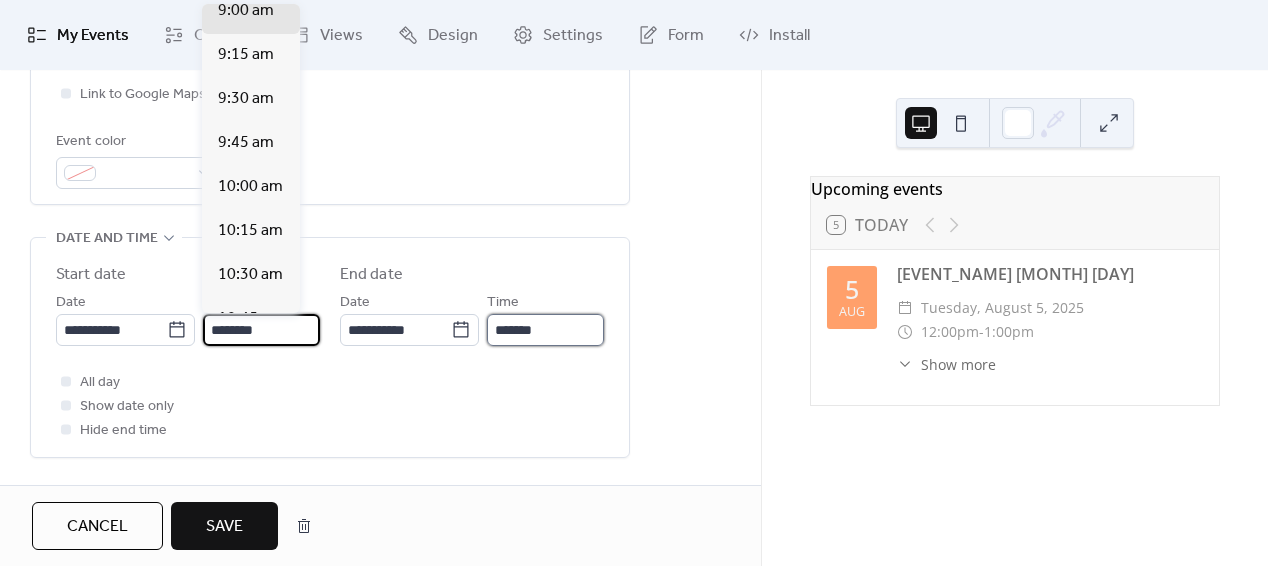 type on "*******" 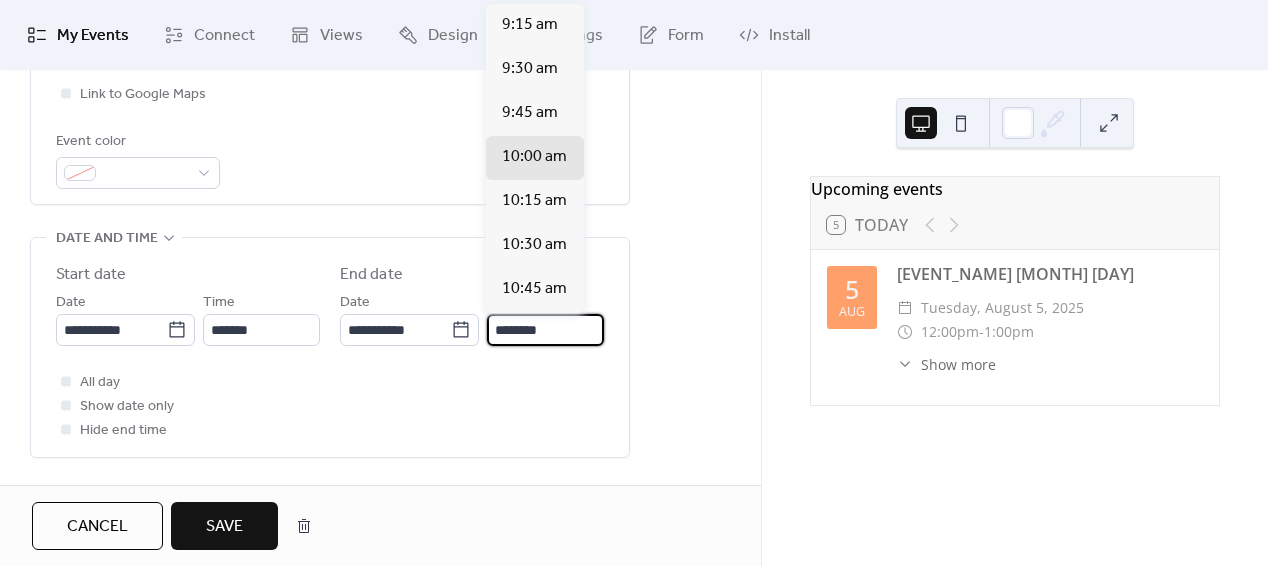 click on "********" at bounding box center [545, 330] 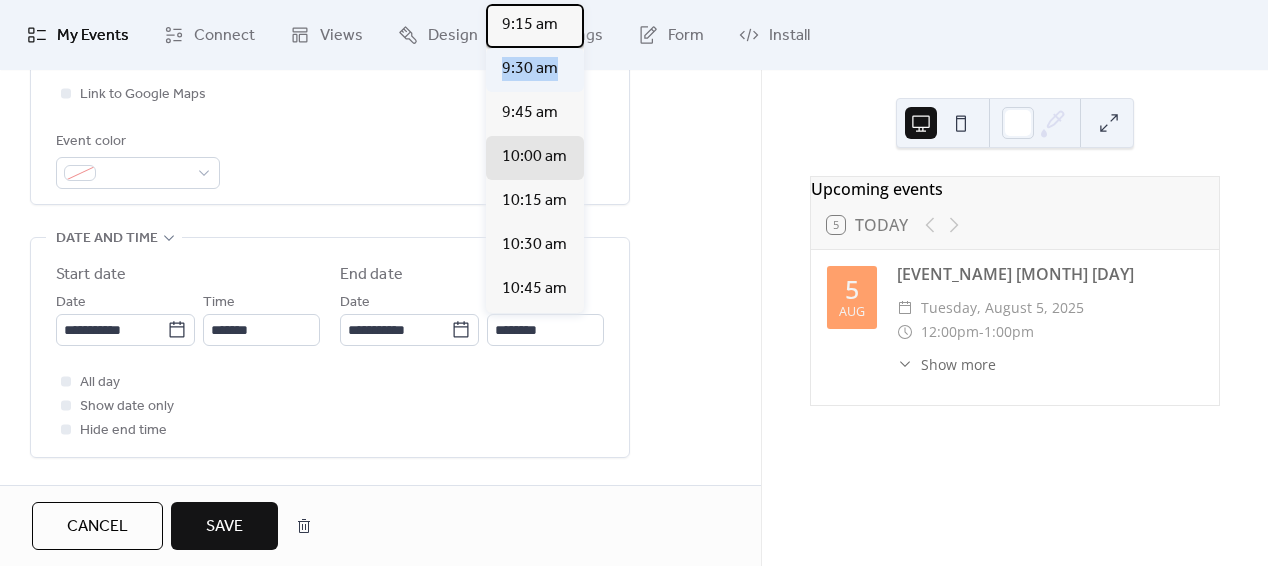 drag, startPoint x: 582, startPoint y: 33, endPoint x: 582, endPoint y: 84, distance: 51 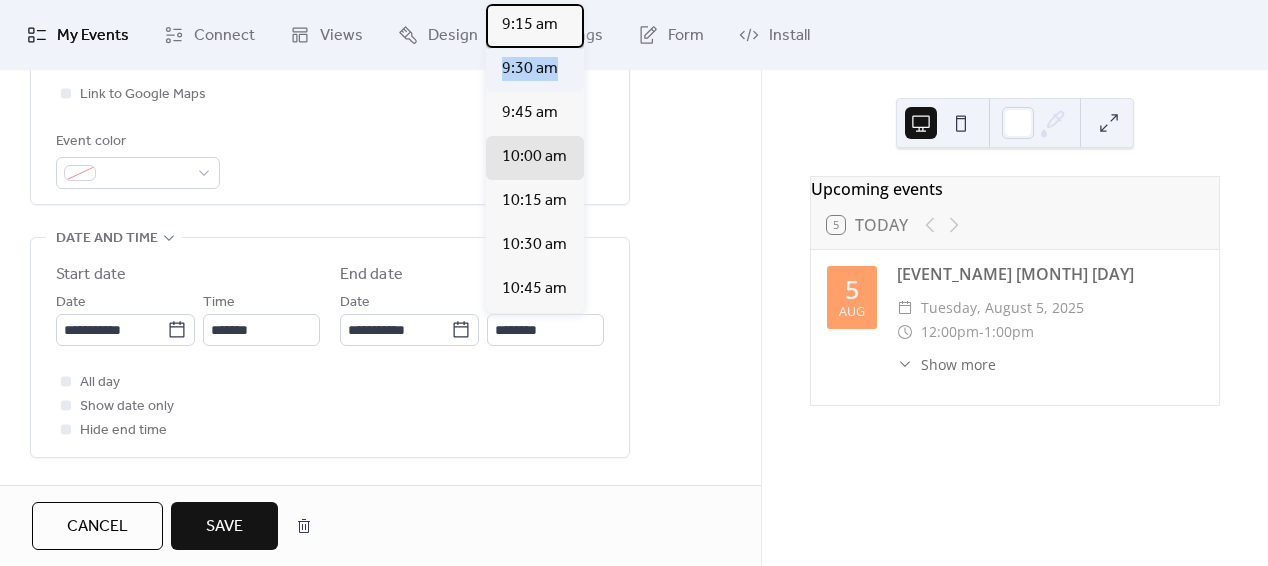 click on "9:15 am 9:30 am 9:45 am 10:00 am 10:15 am 10:30 am 10:45 am 11:00 am 11:15 am 11:30 am 11:45 am 12:00 pm 12:15 pm 12:30 pm 12:45 pm 1:00 pm 1:15 pm 1:30 pm 1:45 pm 2:00 pm 2:15 pm 2:30 pm 2:45 pm 3:00 pm 3:15 pm 3:30 pm 3:45 pm 4:00 pm 4:15 pm 4:30 pm 4:45 pm 5:00 pm 5:15 pm 5:30 pm 5:45 pm 6:00 pm 6:15 pm 6:30 pm 6:45 pm 7:00 pm 7:15 pm 7:30 pm 7:45 pm 8:00 pm 8:15 pm 8:30 pm 8:45 pm 9:00 pm 9:15 pm 9:30 pm 9:45 pm 10:00 pm 10:15 pm 10:30 pm 10:45 pm 11:00 pm 11:15 pm 11:30 pm 11:45 pm" at bounding box center (535, 158) 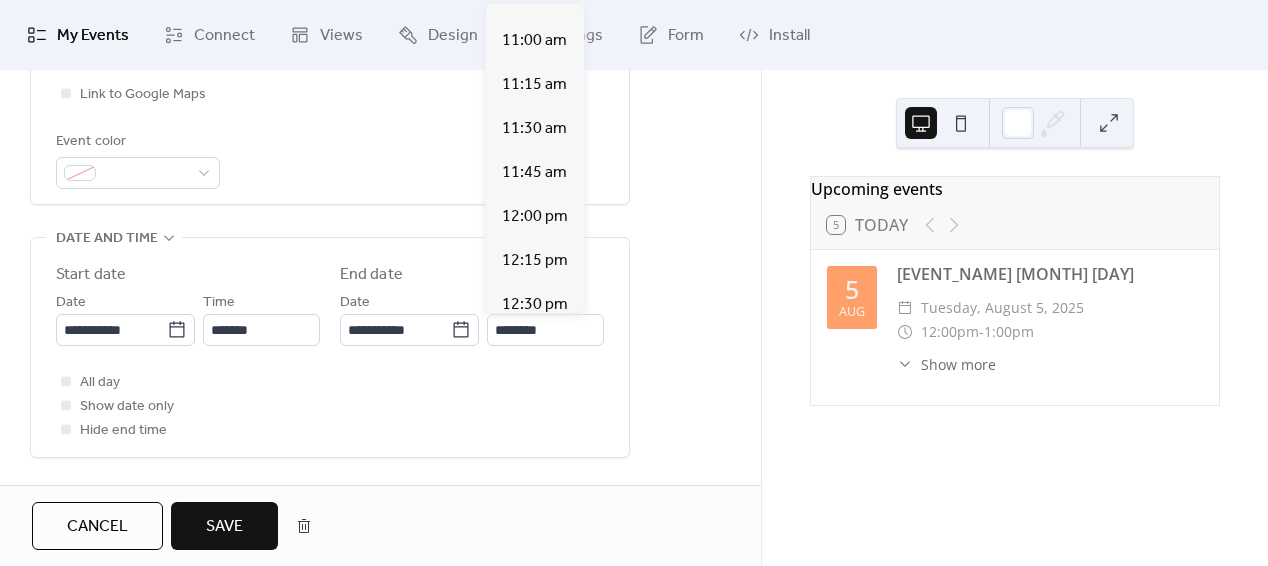 scroll, scrollTop: 302, scrollLeft: 0, axis: vertical 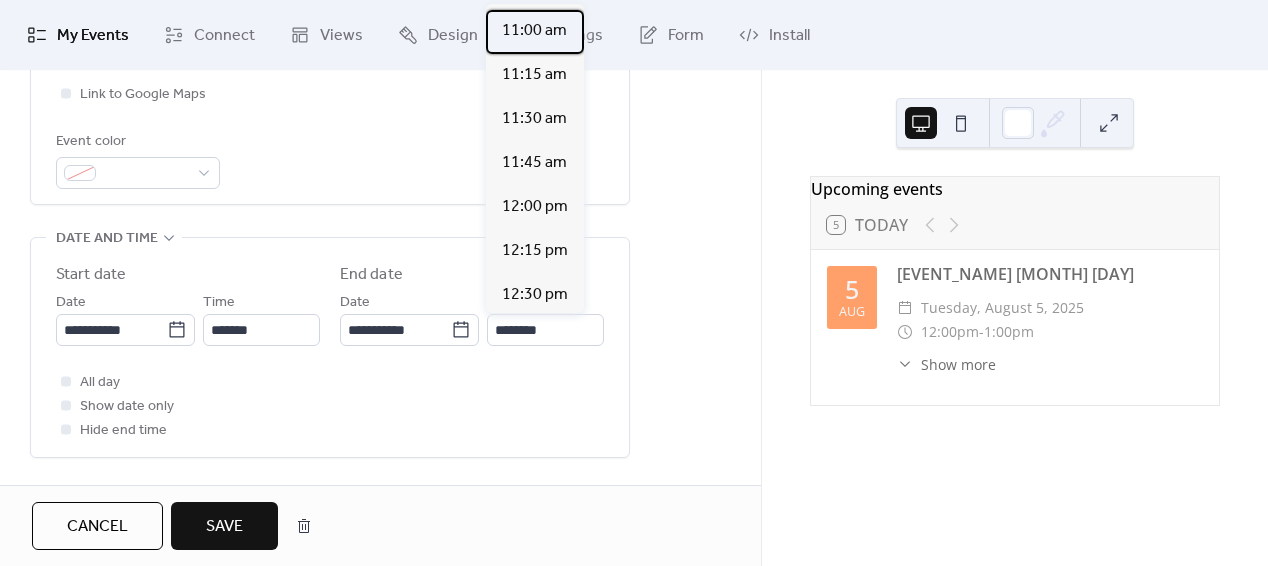 click on "11:00 am" at bounding box center (534, 31) 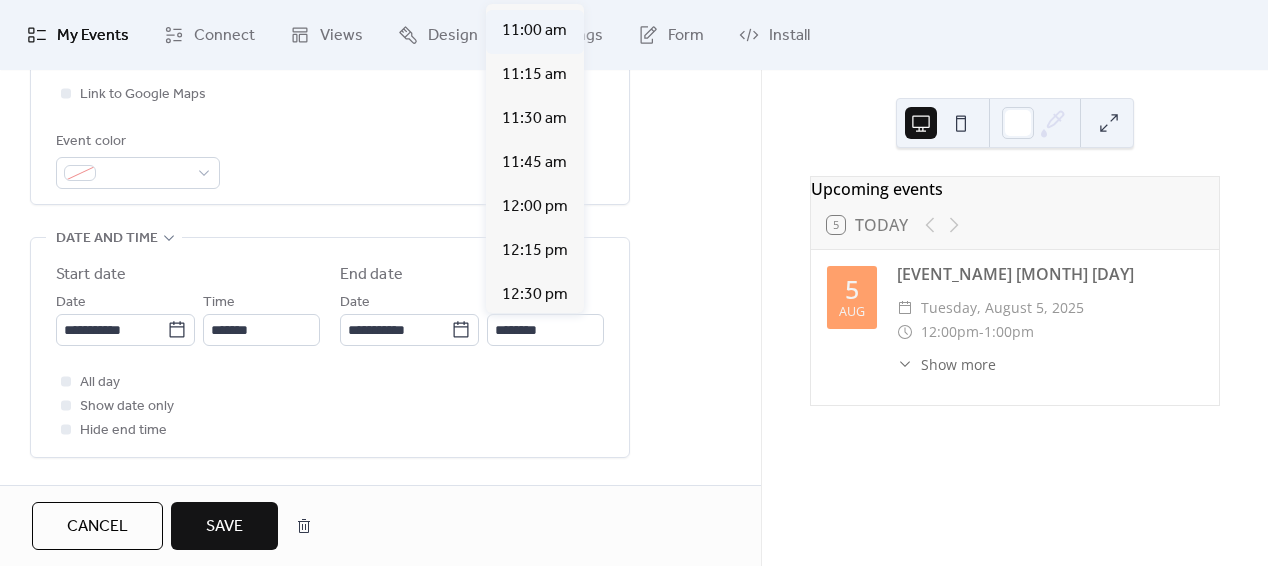 type on "********" 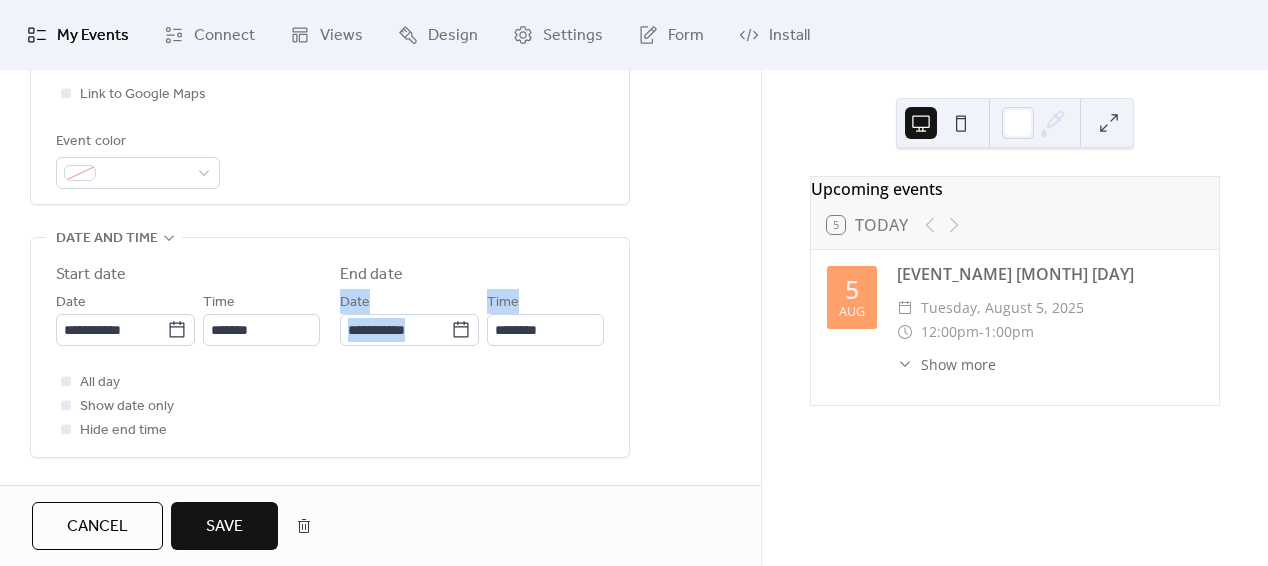 drag, startPoint x: 761, startPoint y: 275, endPoint x: 761, endPoint y: 315, distance: 40 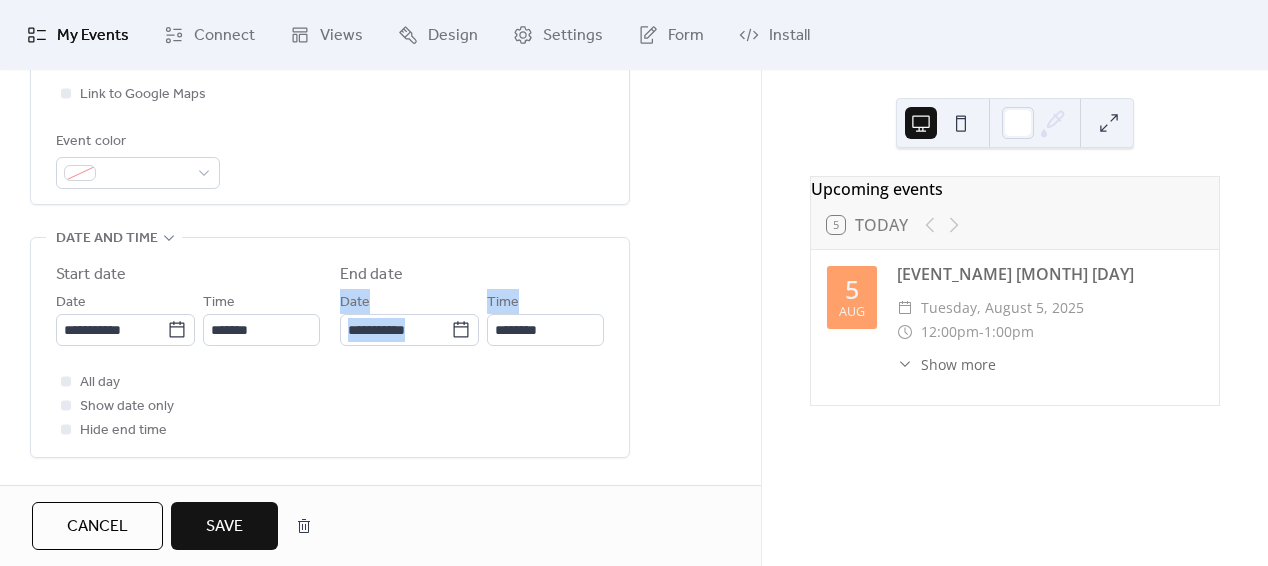 click on "**********" at bounding box center (380, 277) 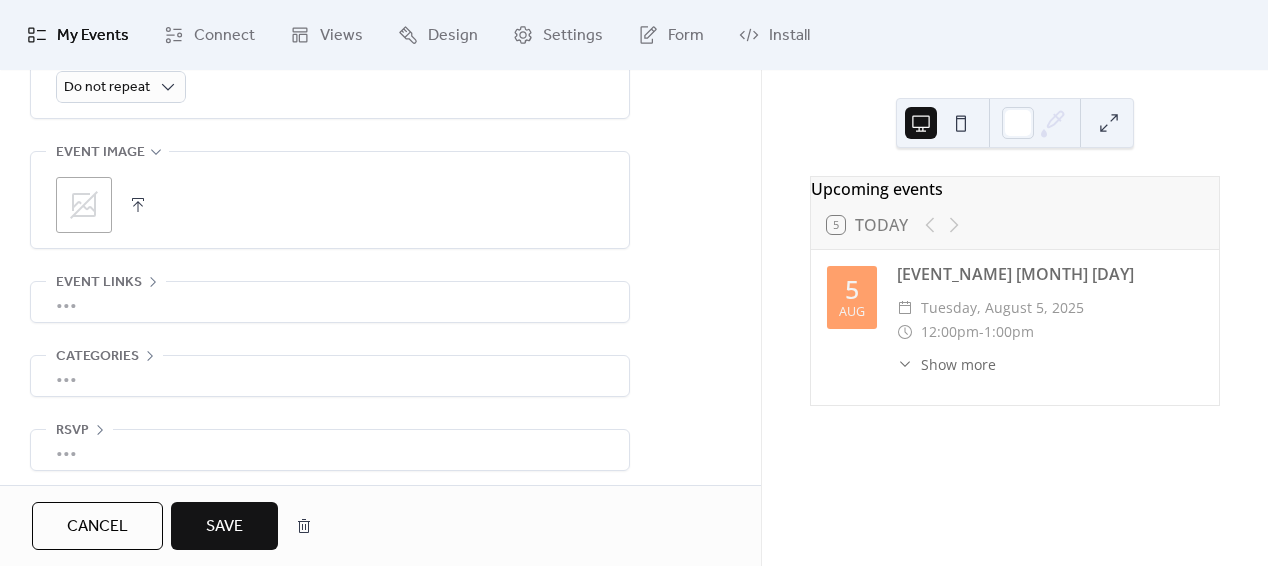 scroll, scrollTop: 982, scrollLeft: 0, axis: vertical 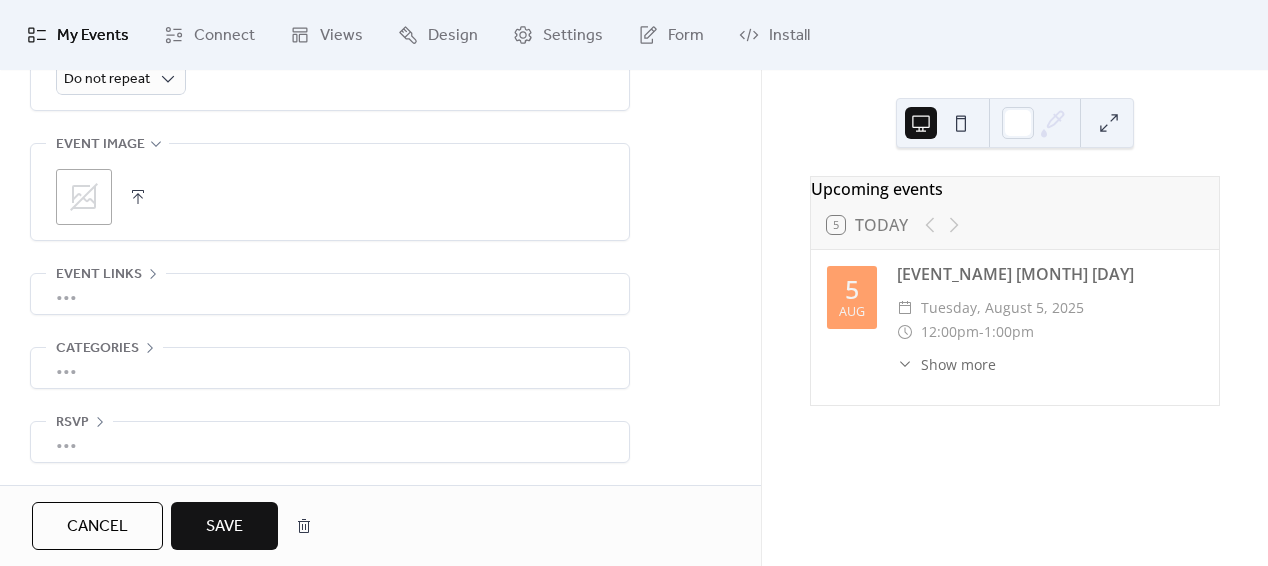 click on "•••" at bounding box center (330, 442) 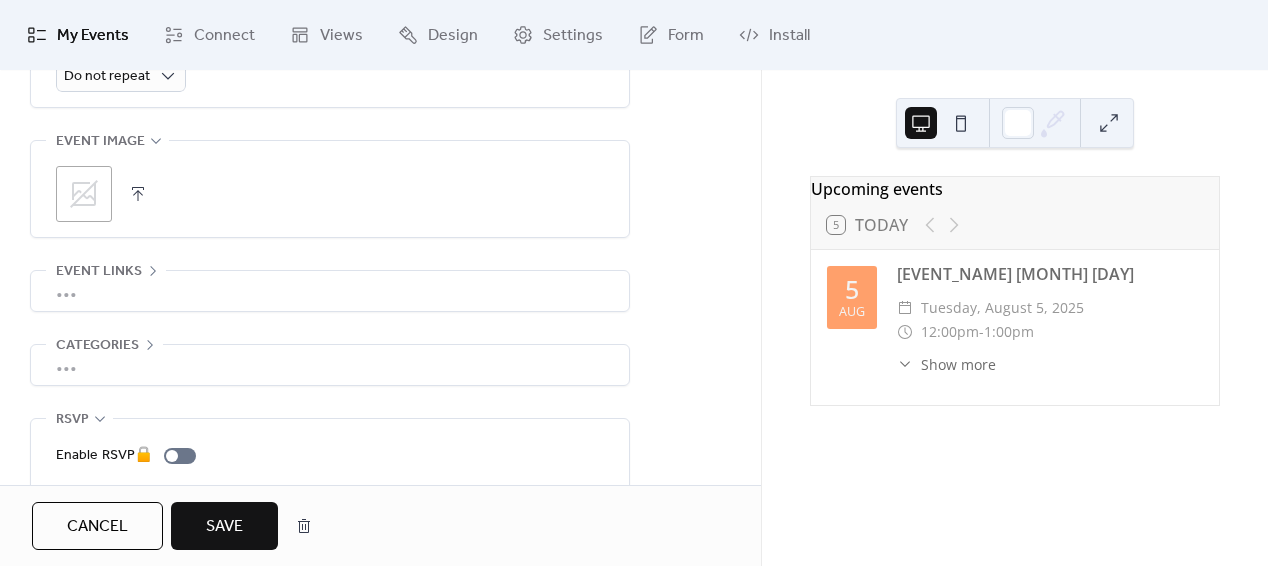 scroll, scrollTop: 1054, scrollLeft: 0, axis: vertical 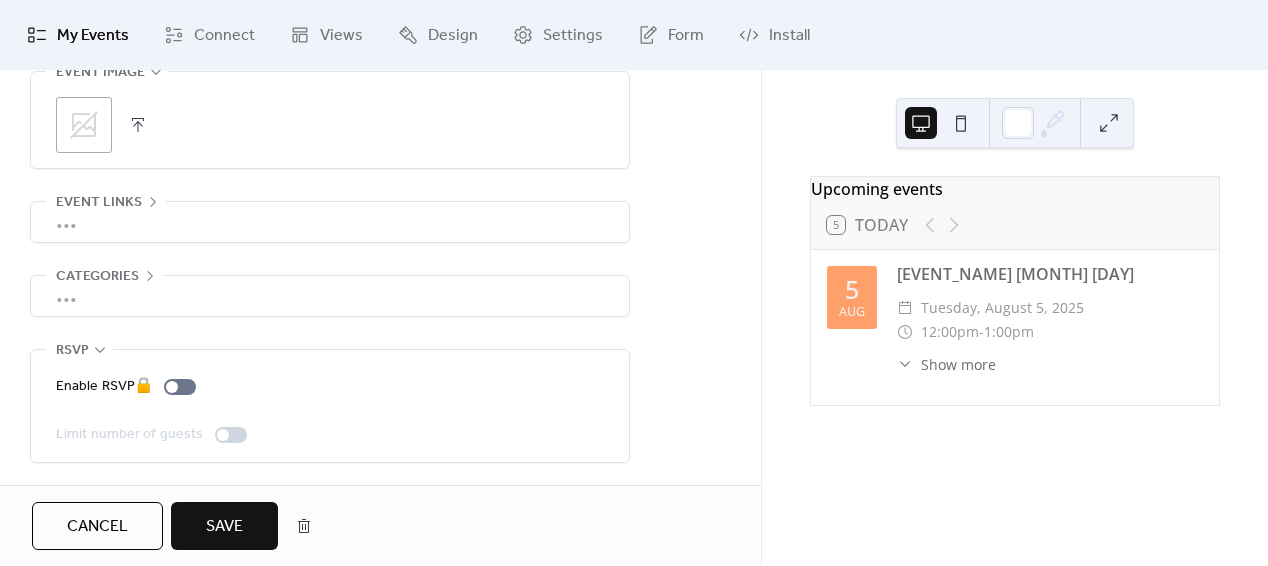click at bounding box center (231, 435) 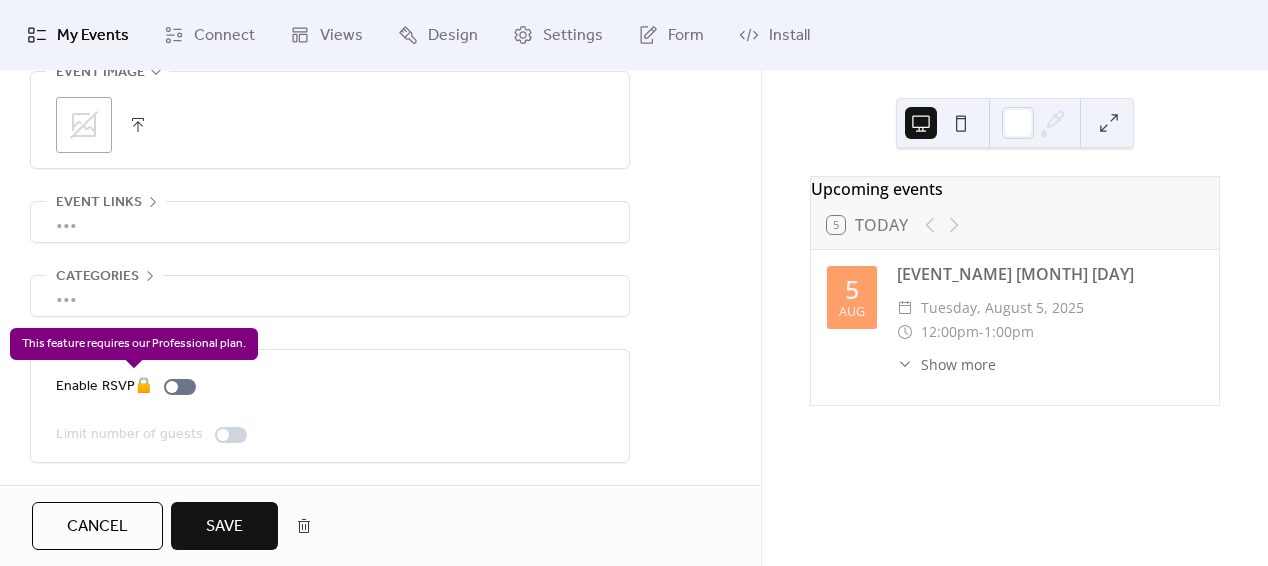 click on "Enable RSVP  🔒" at bounding box center [130, 387] 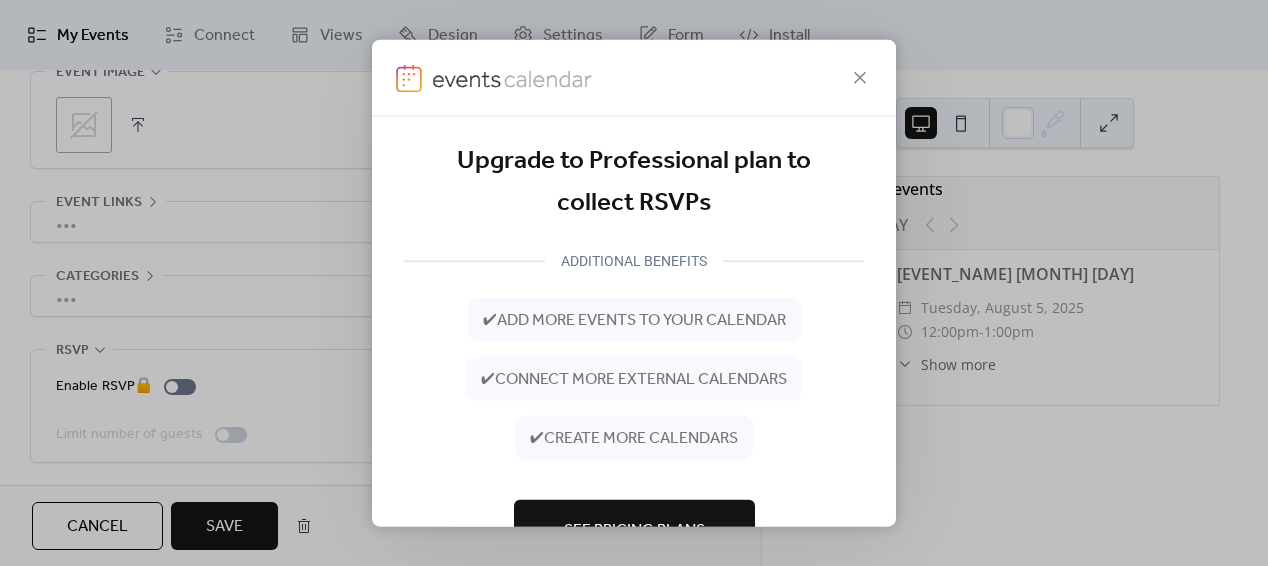 scroll, scrollTop: 72, scrollLeft: 0, axis: vertical 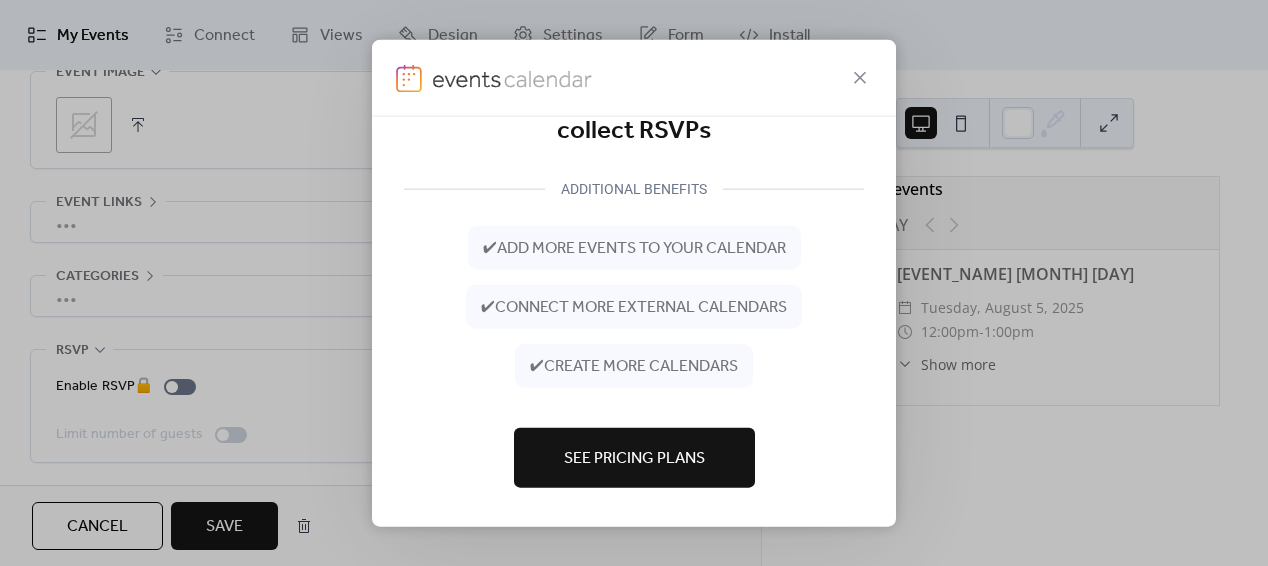 click on "See Pricing Plans" at bounding box center (634, 459) 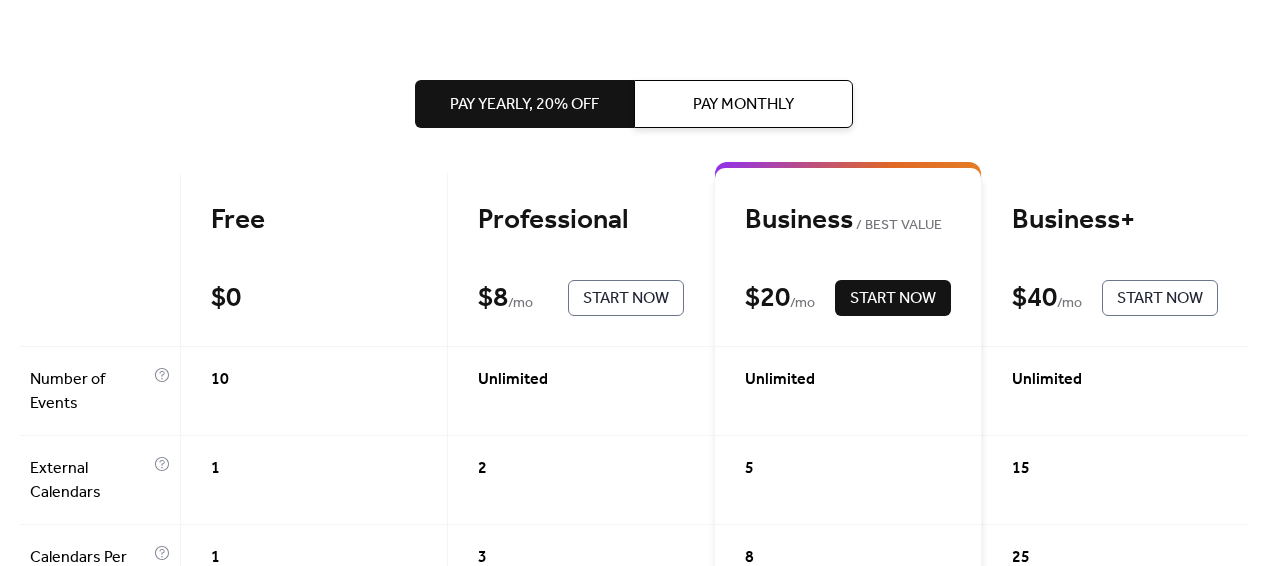 scroll, scrollTop: 0, scrollLeft: 0, axis: both 